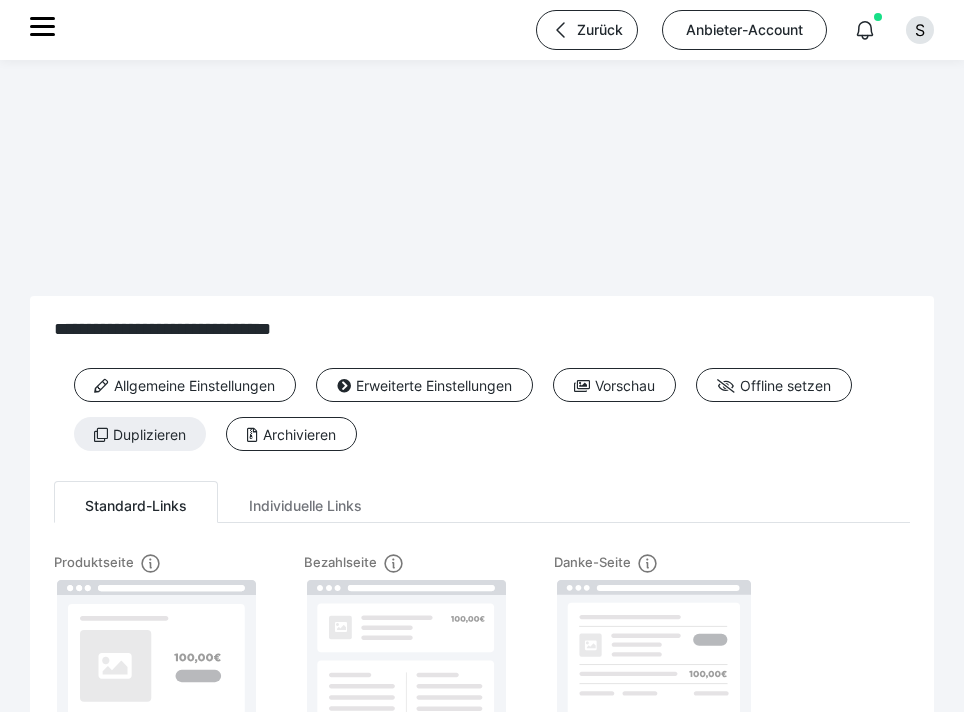 scroll, scrollTop: 0, scrollLeft: 0, axis: both 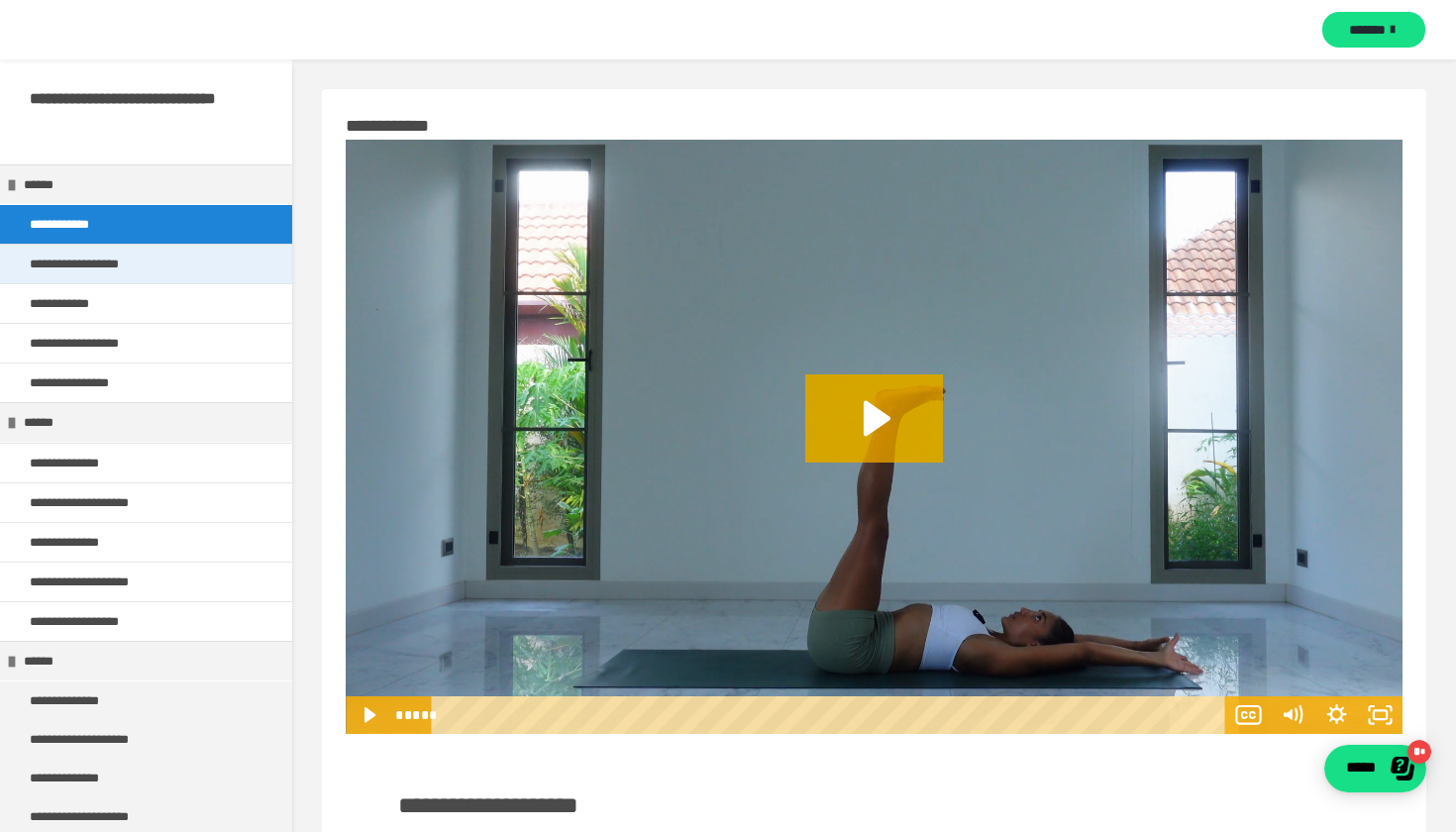 click on "**********" at bounding box center (97, 263) 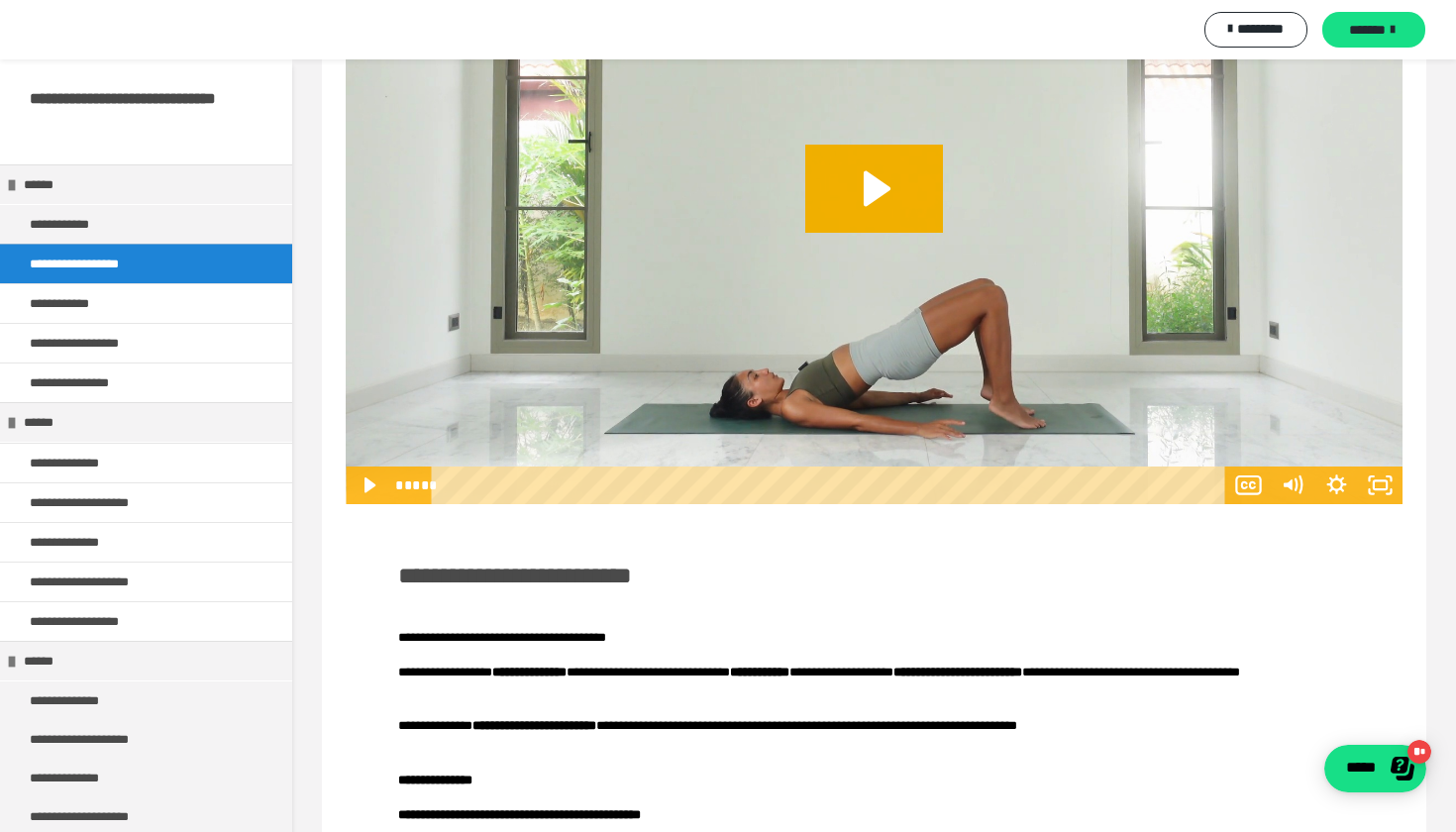 scroll, scrollTop: 219, scrollLeft: 0, axis: vertical 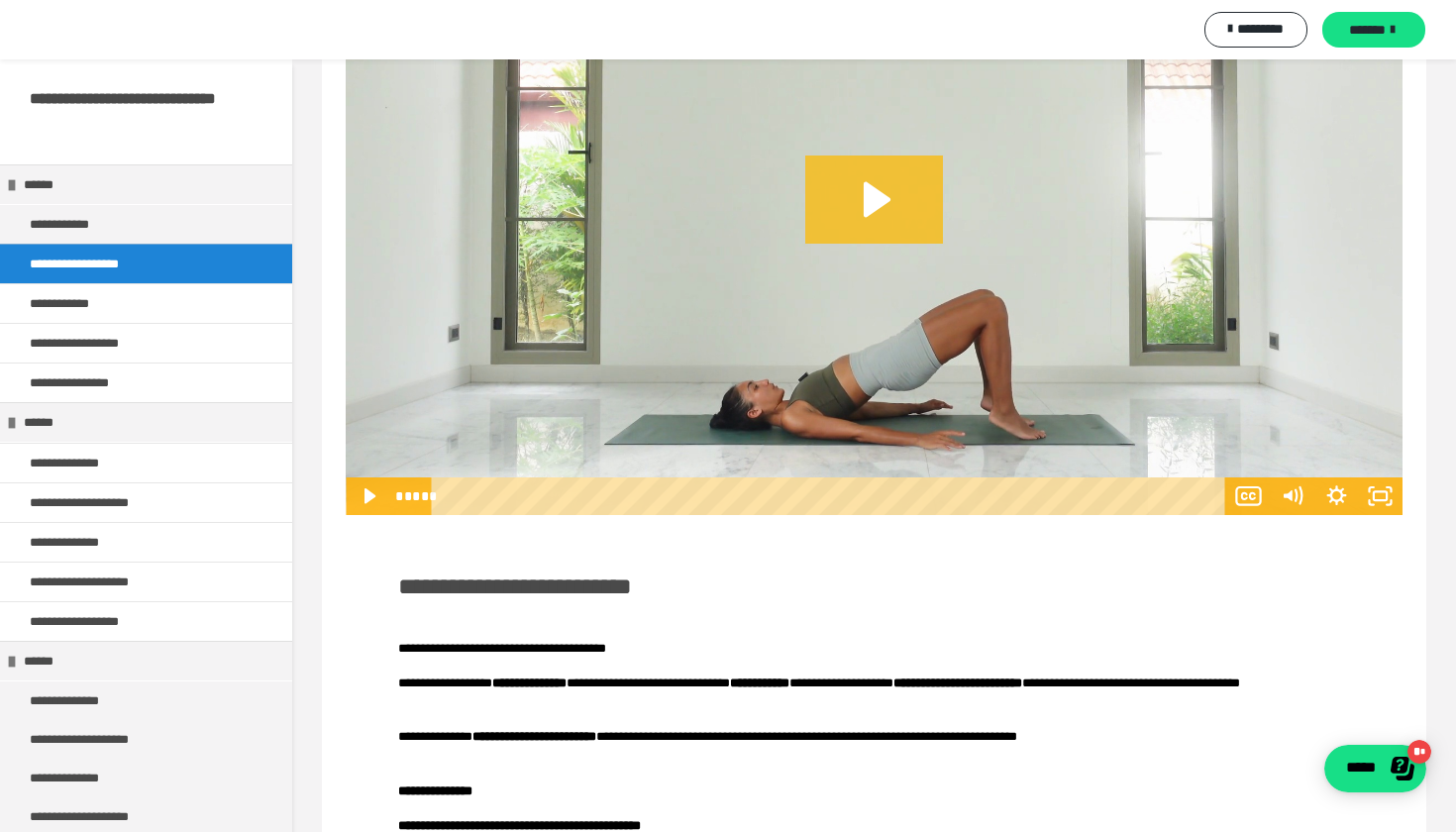 click 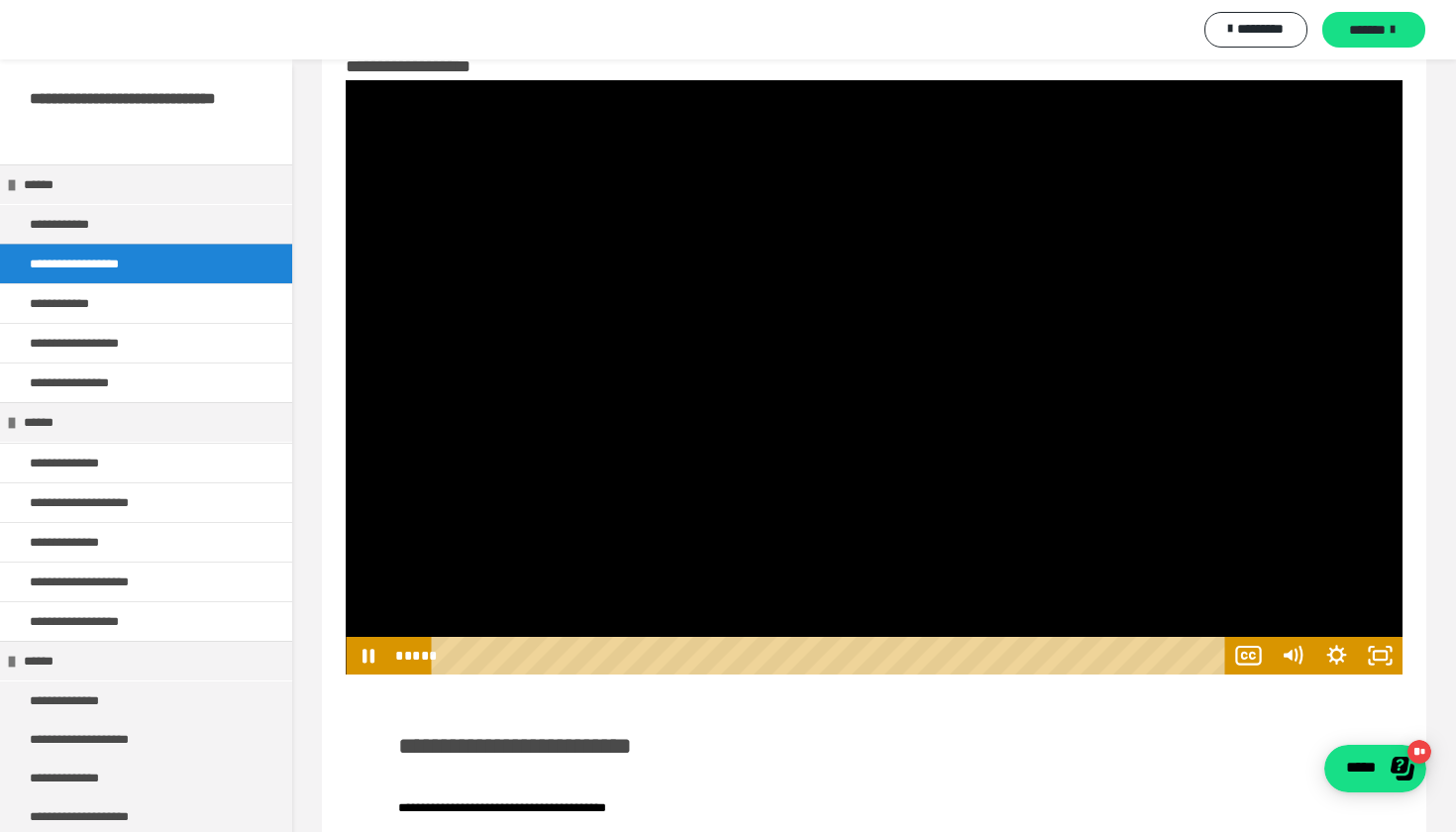 scroll, scrollTop: 60, scrollLeft: 0, axis: vertical 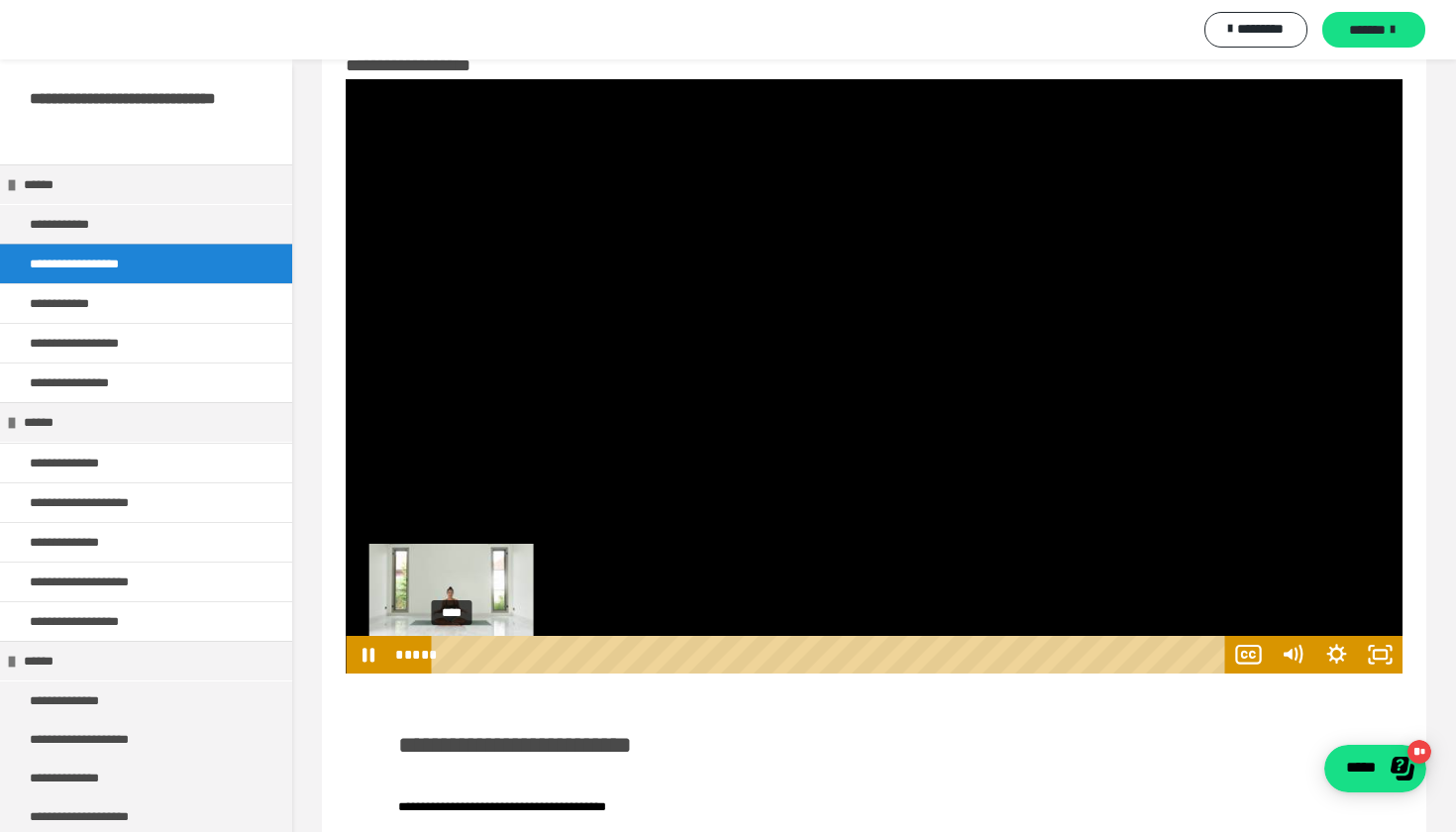 click on "****" at bounding box center [832, 655] 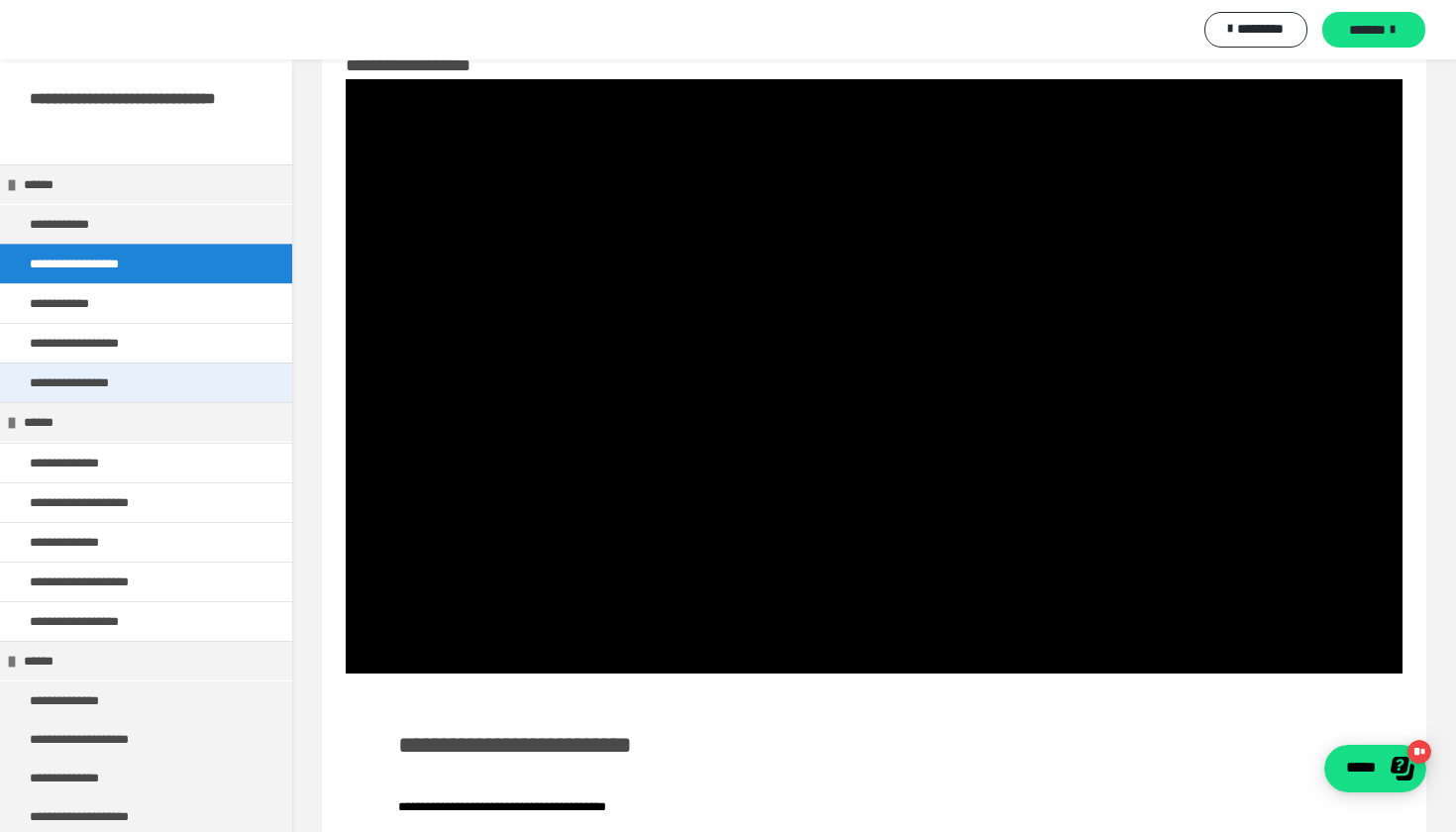 click on "**********" at bounding box center [87, 382] 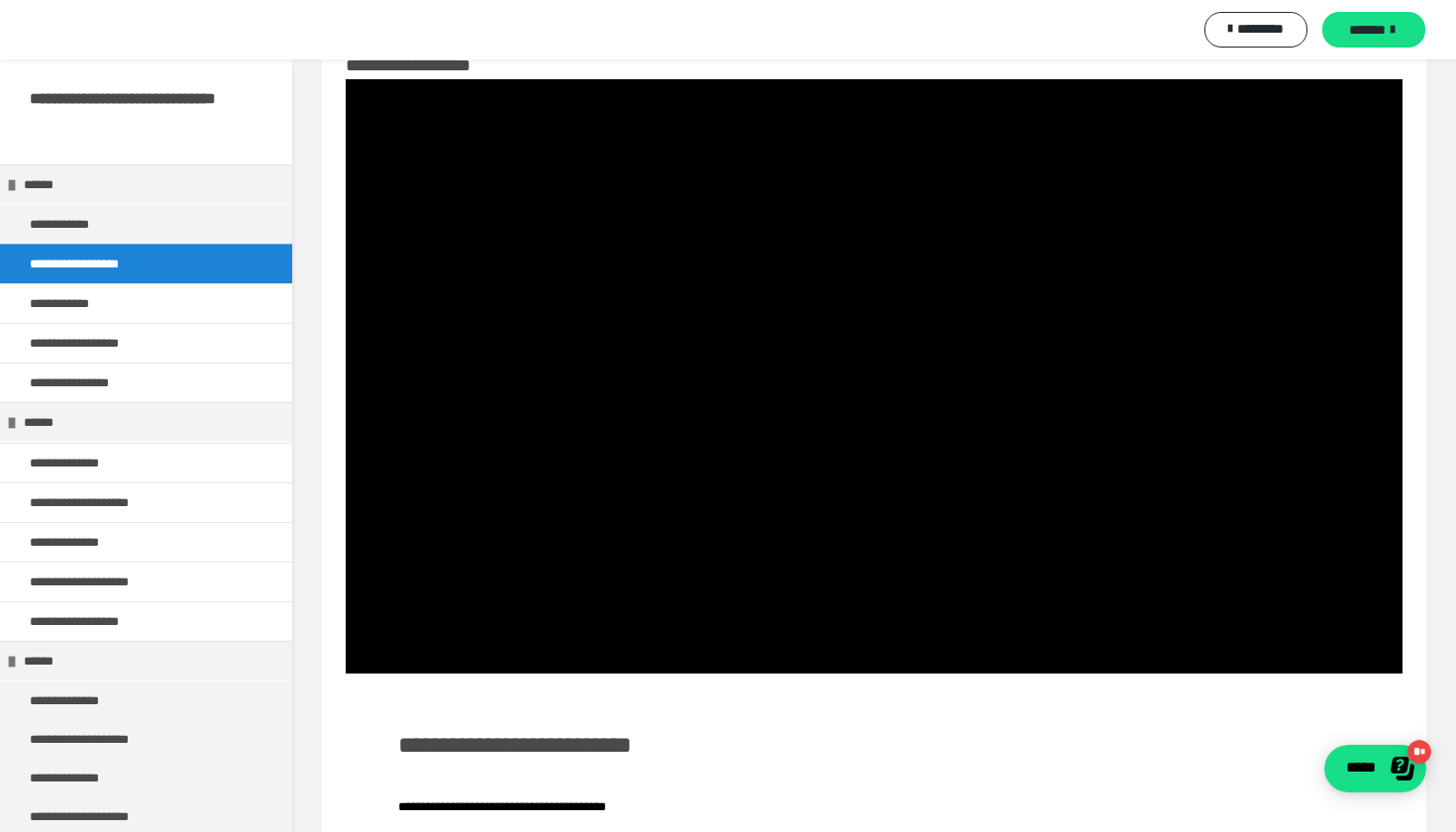 scroll, scrollTop: 0, scrollLeft: 0, axis: both 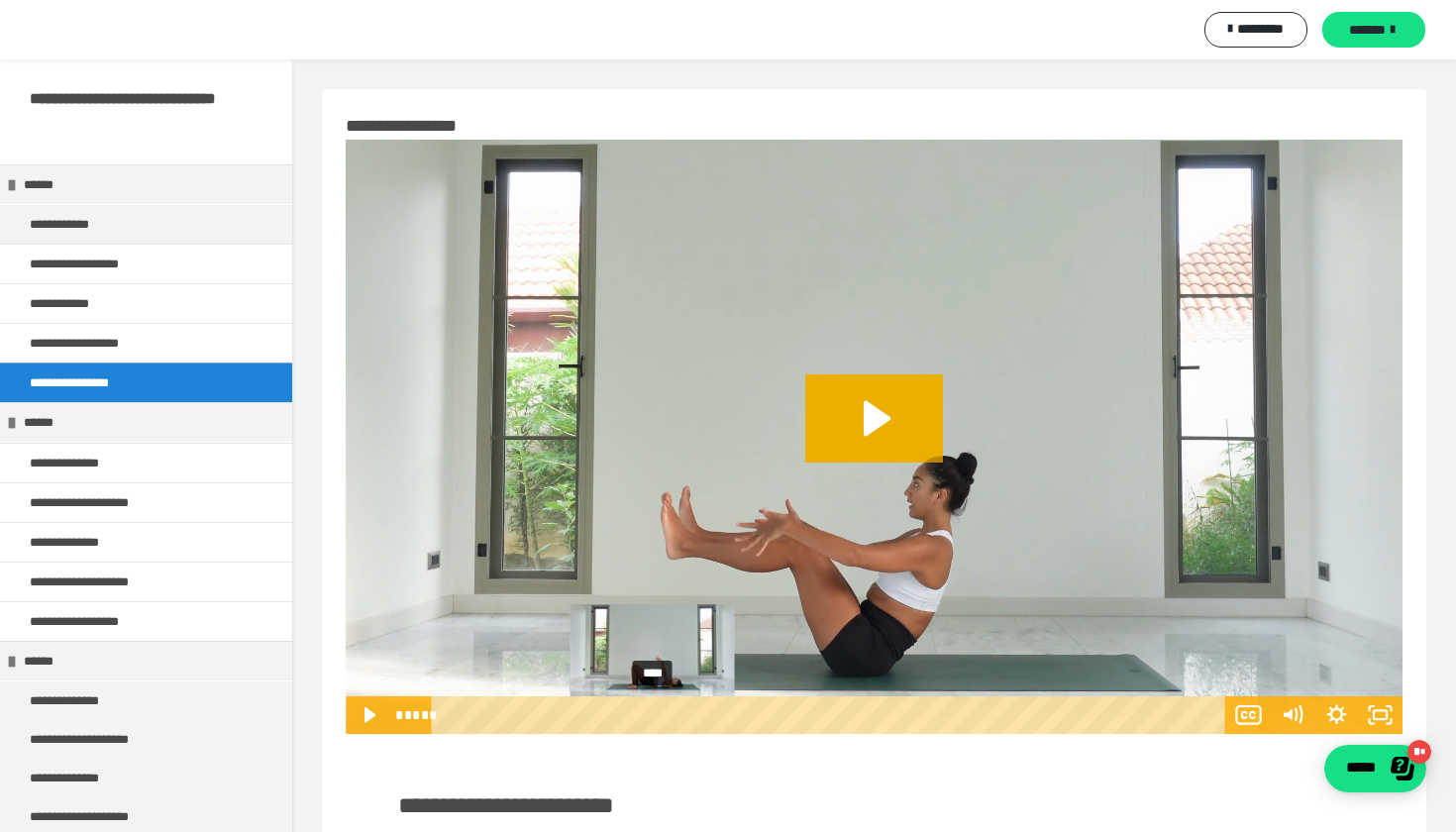 click on "****" at bounding box center (832, 715) 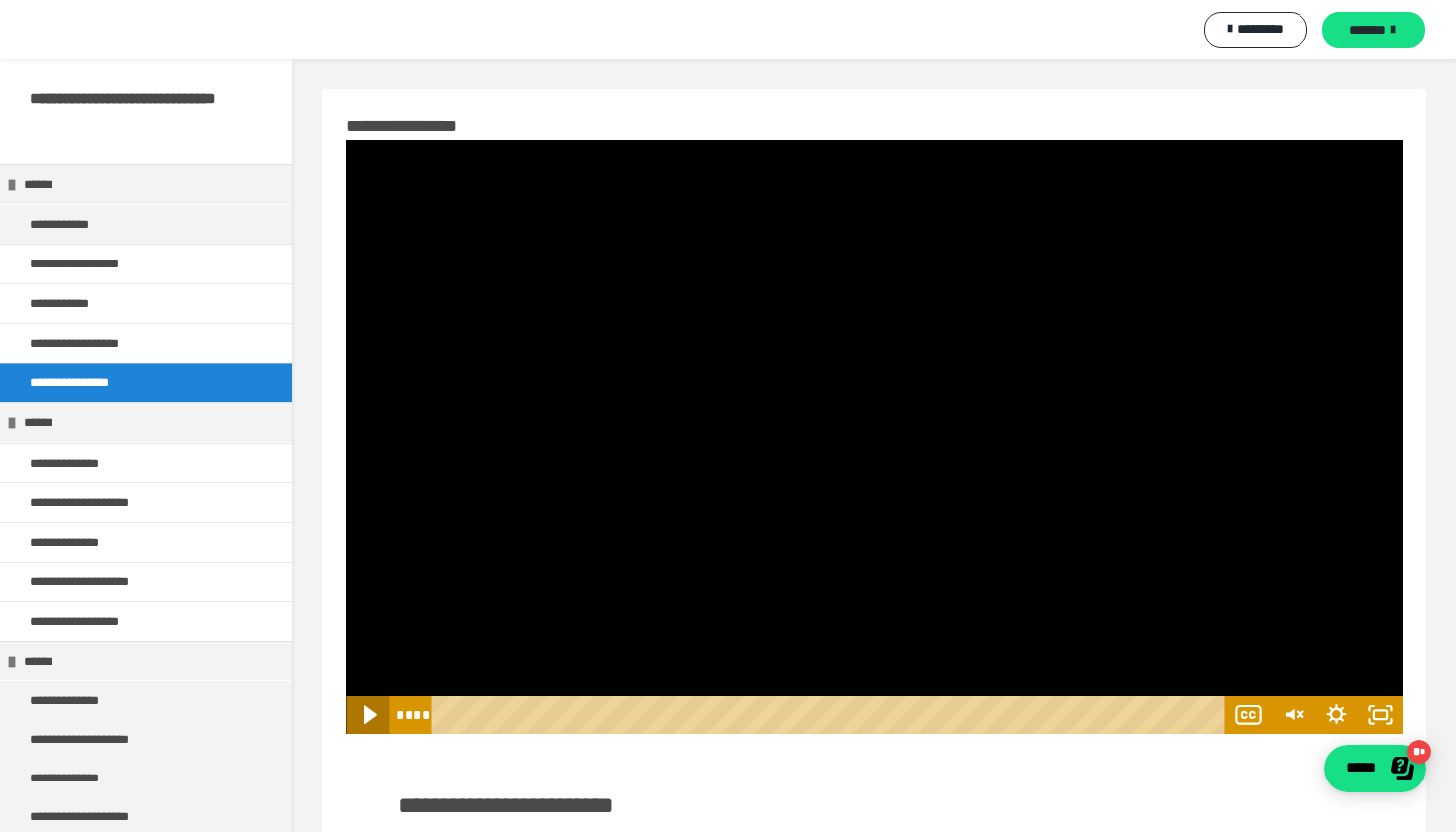 click 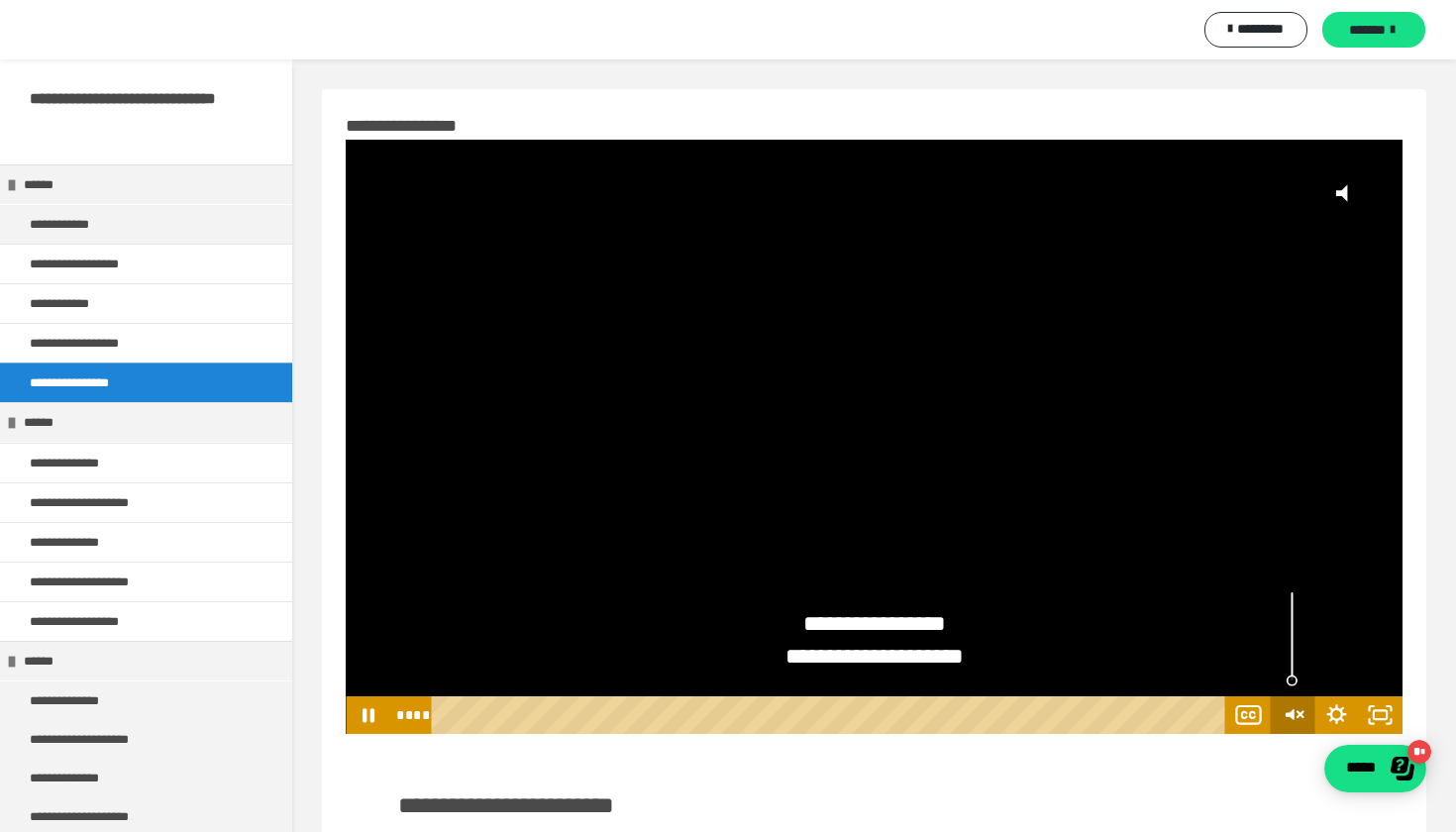 click 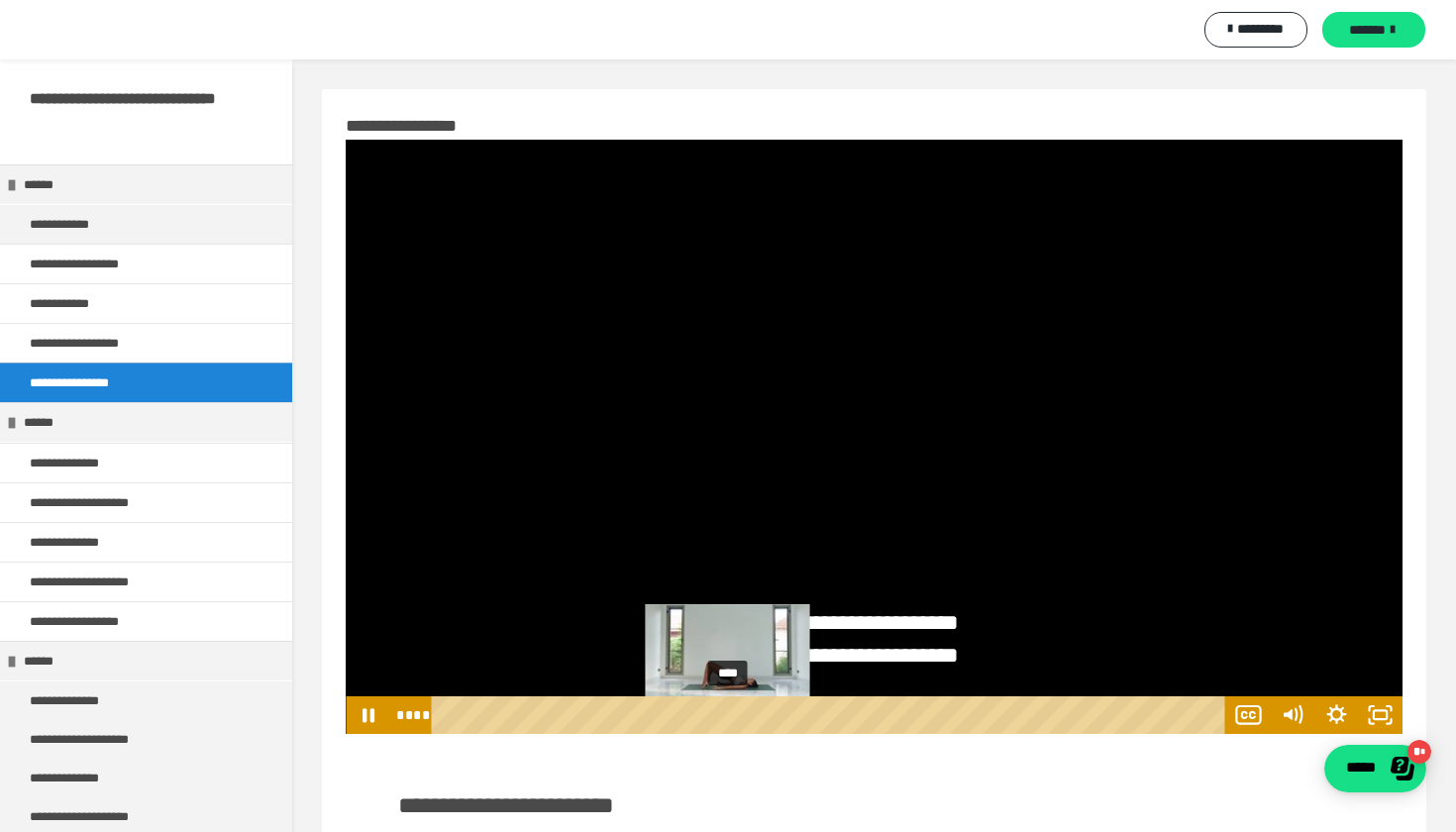 click on "****" at bounding box center (832, 715) 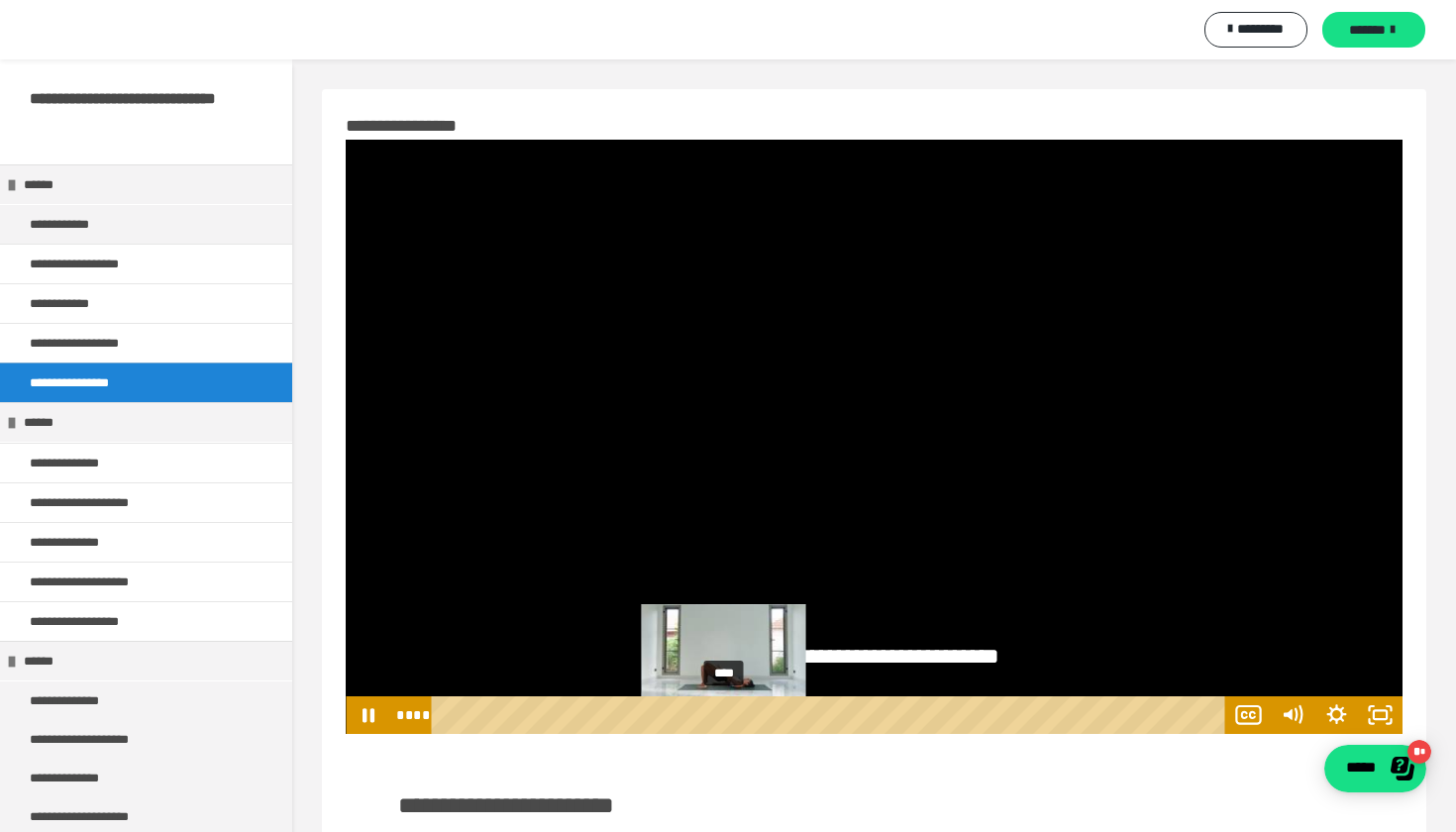 click on "****" at bounding box center (832, 715) 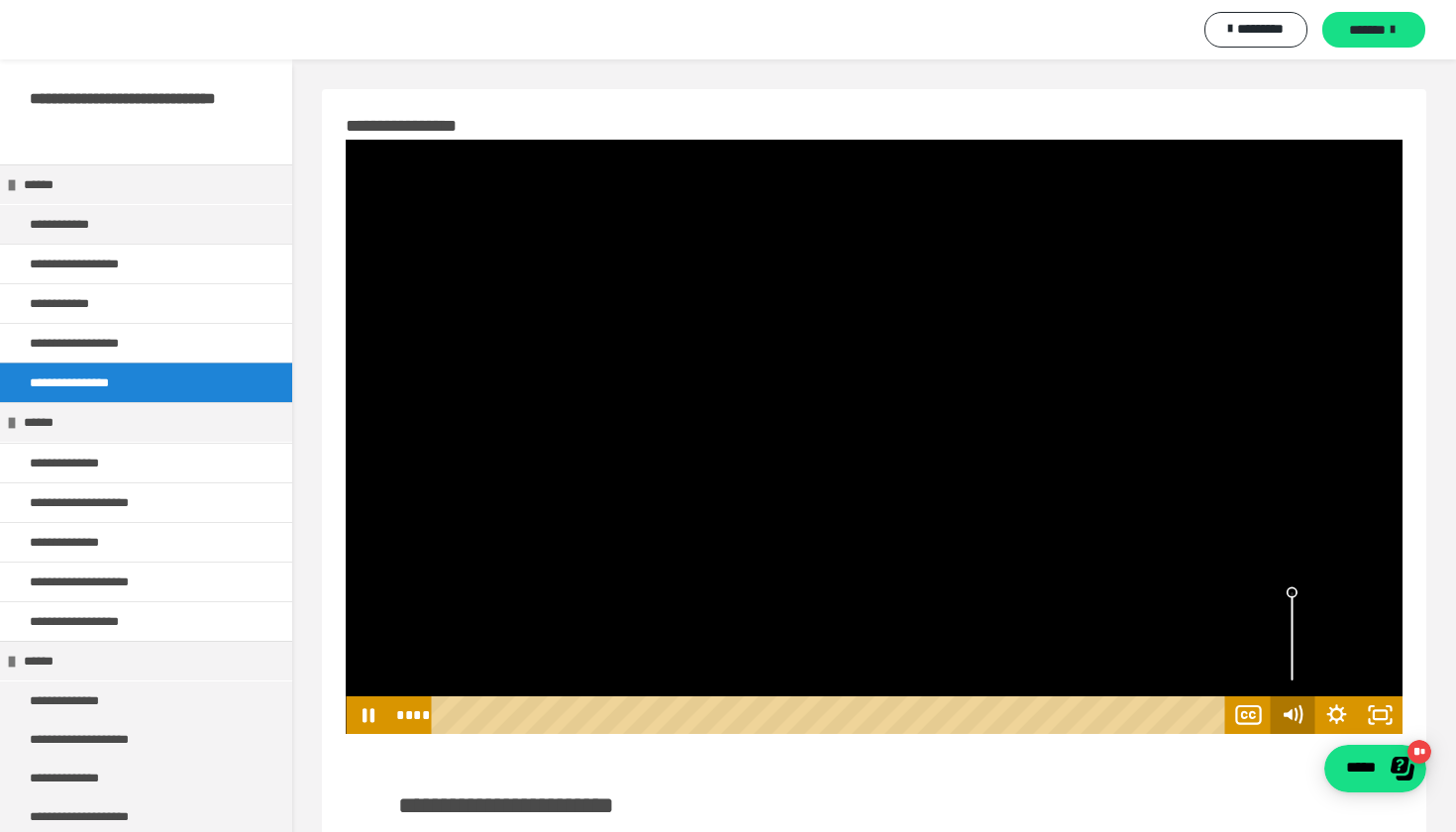 click 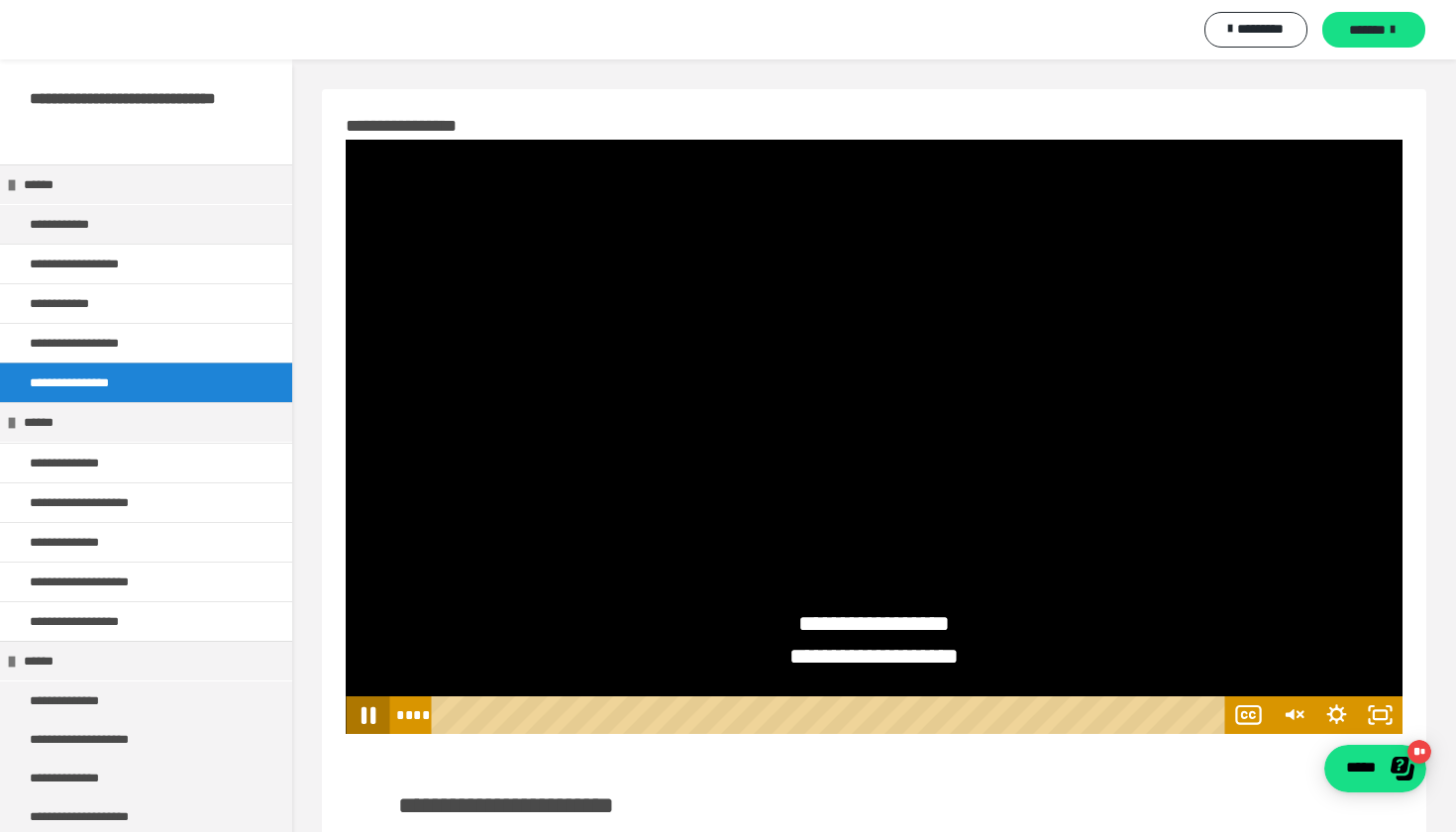 click 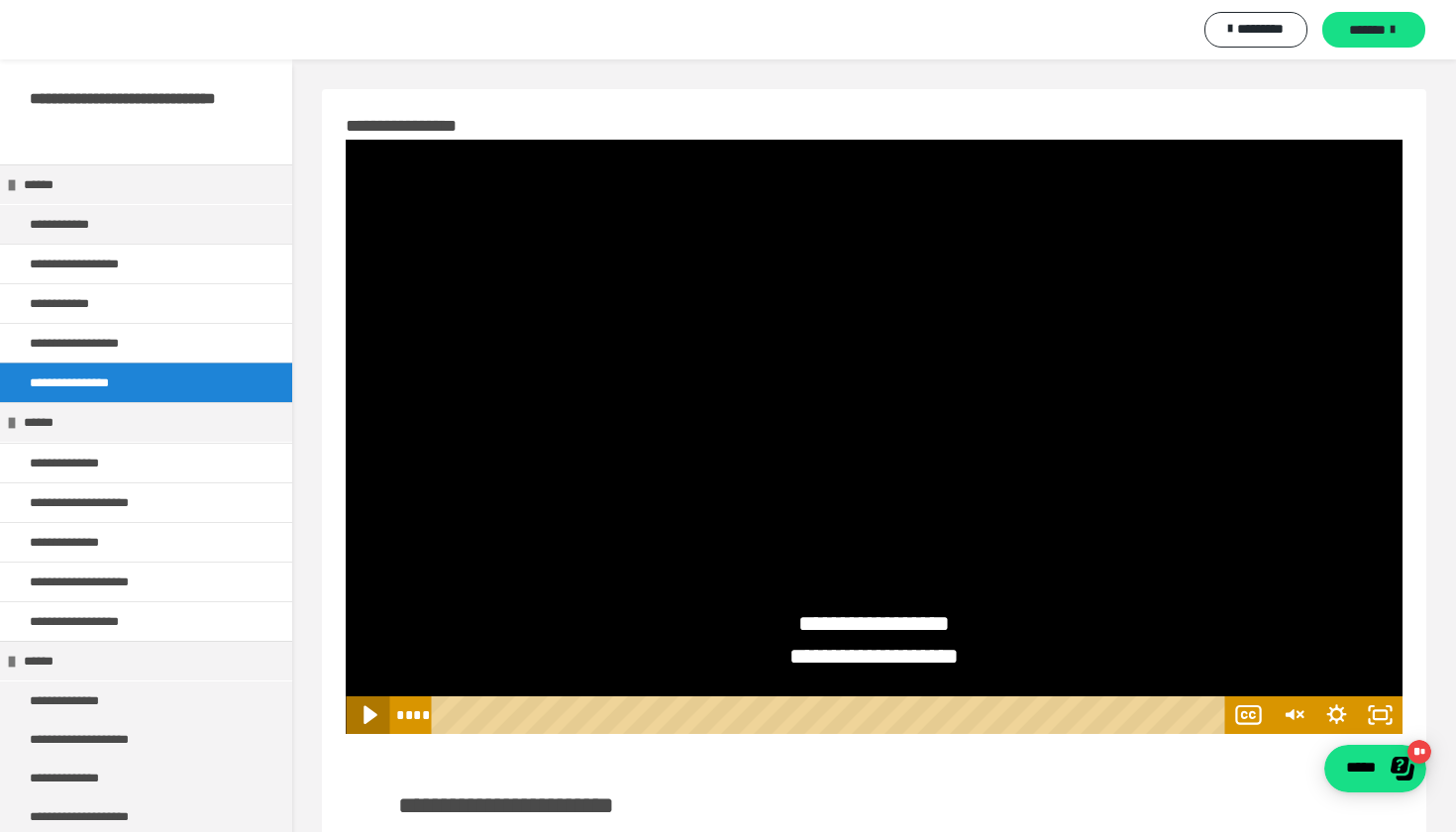 click 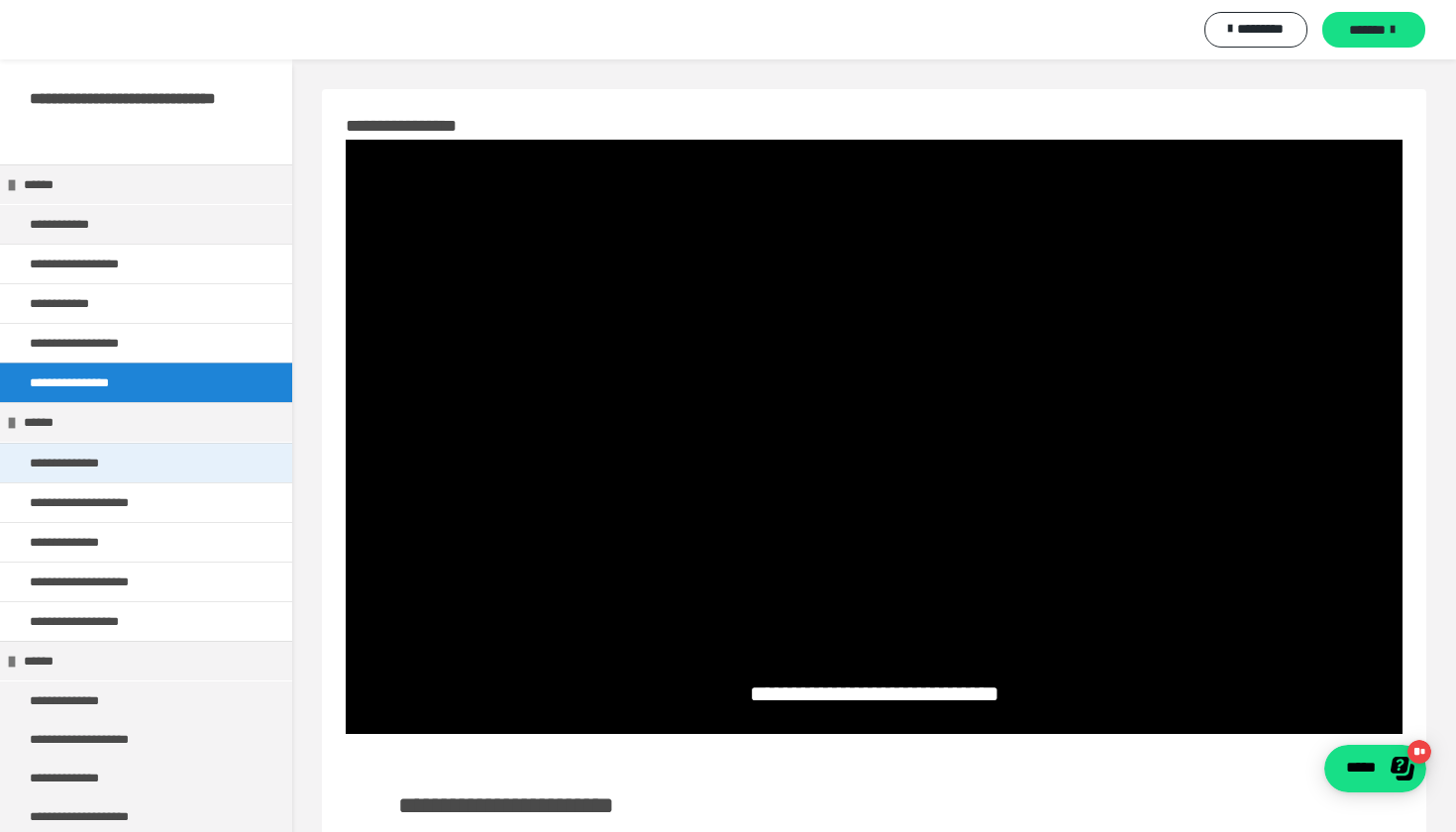 click on "**********" at bounding box center (79, 463) 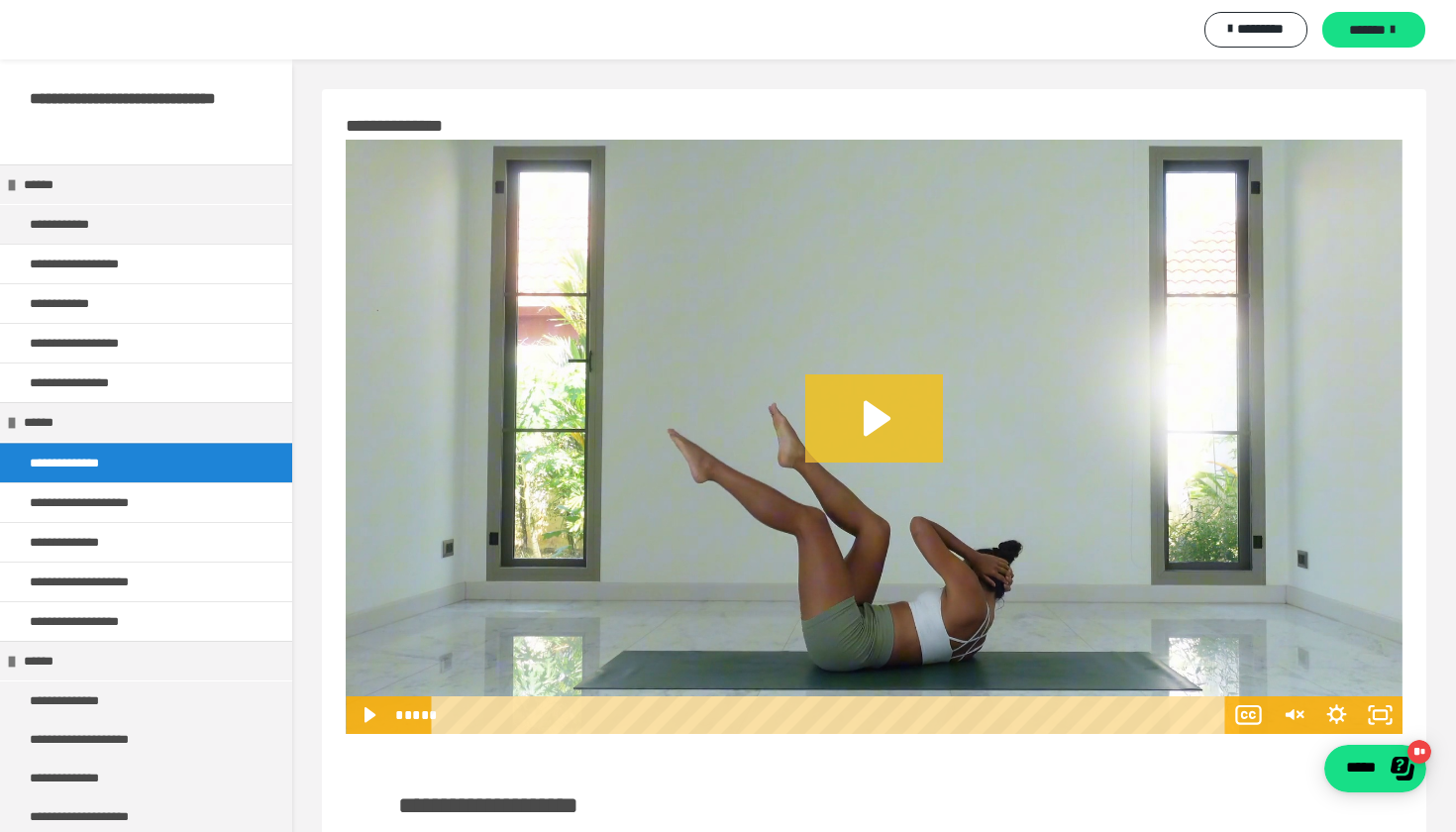 click 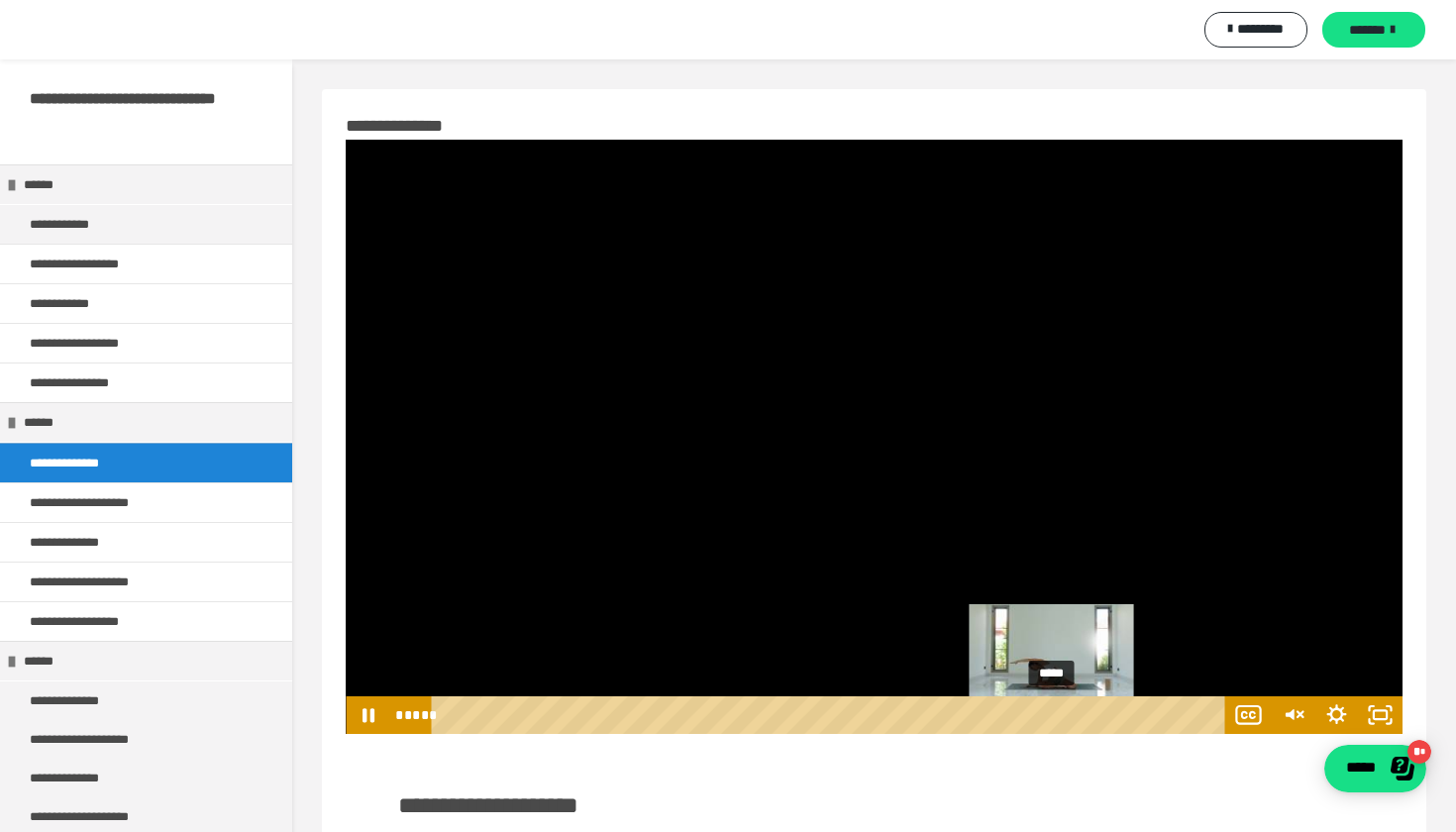 click on "*****" at bounding box center (832, 715) 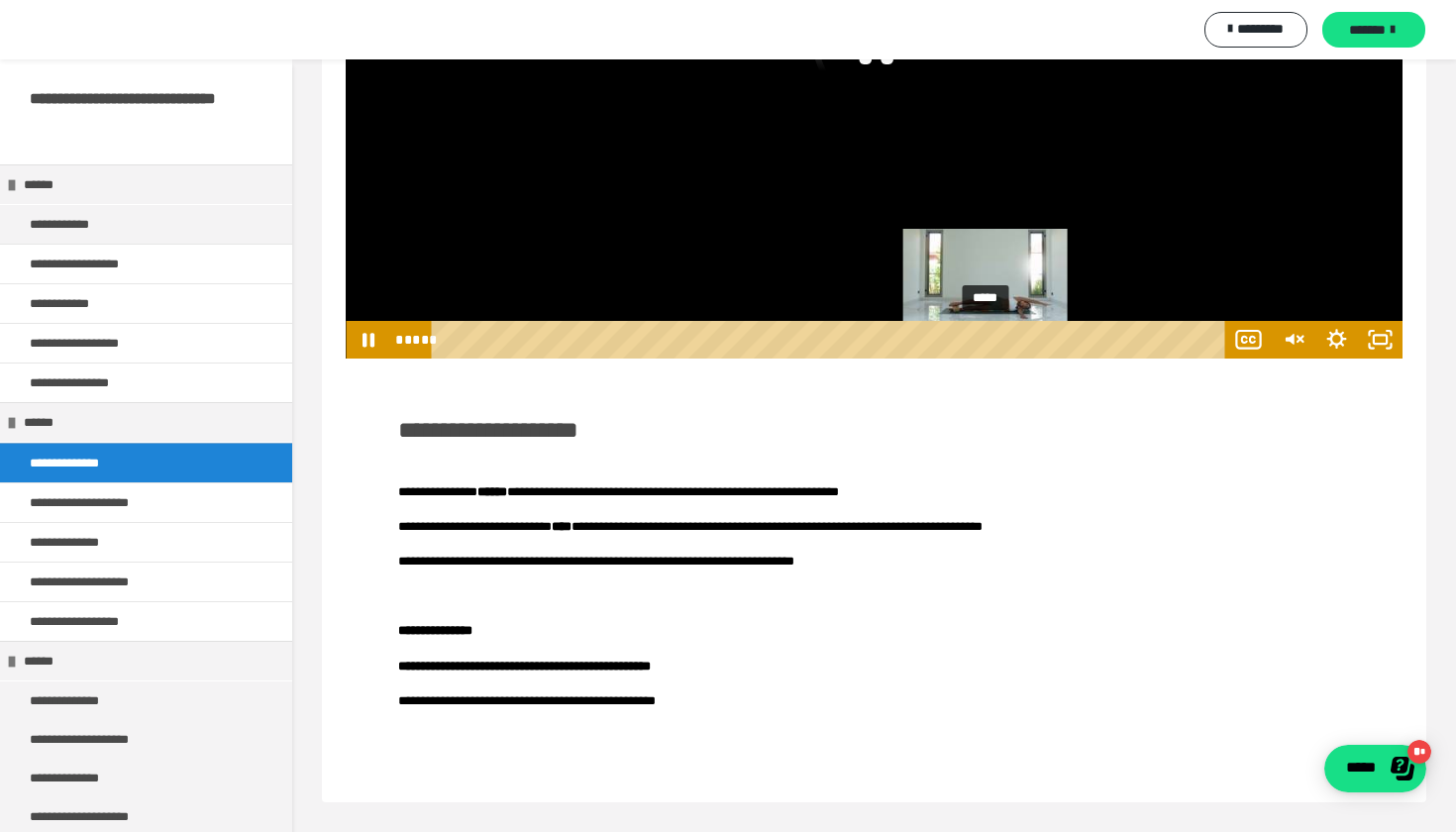 scroll, scrollTop: 374, scrollLeft: 0, axis: vertical 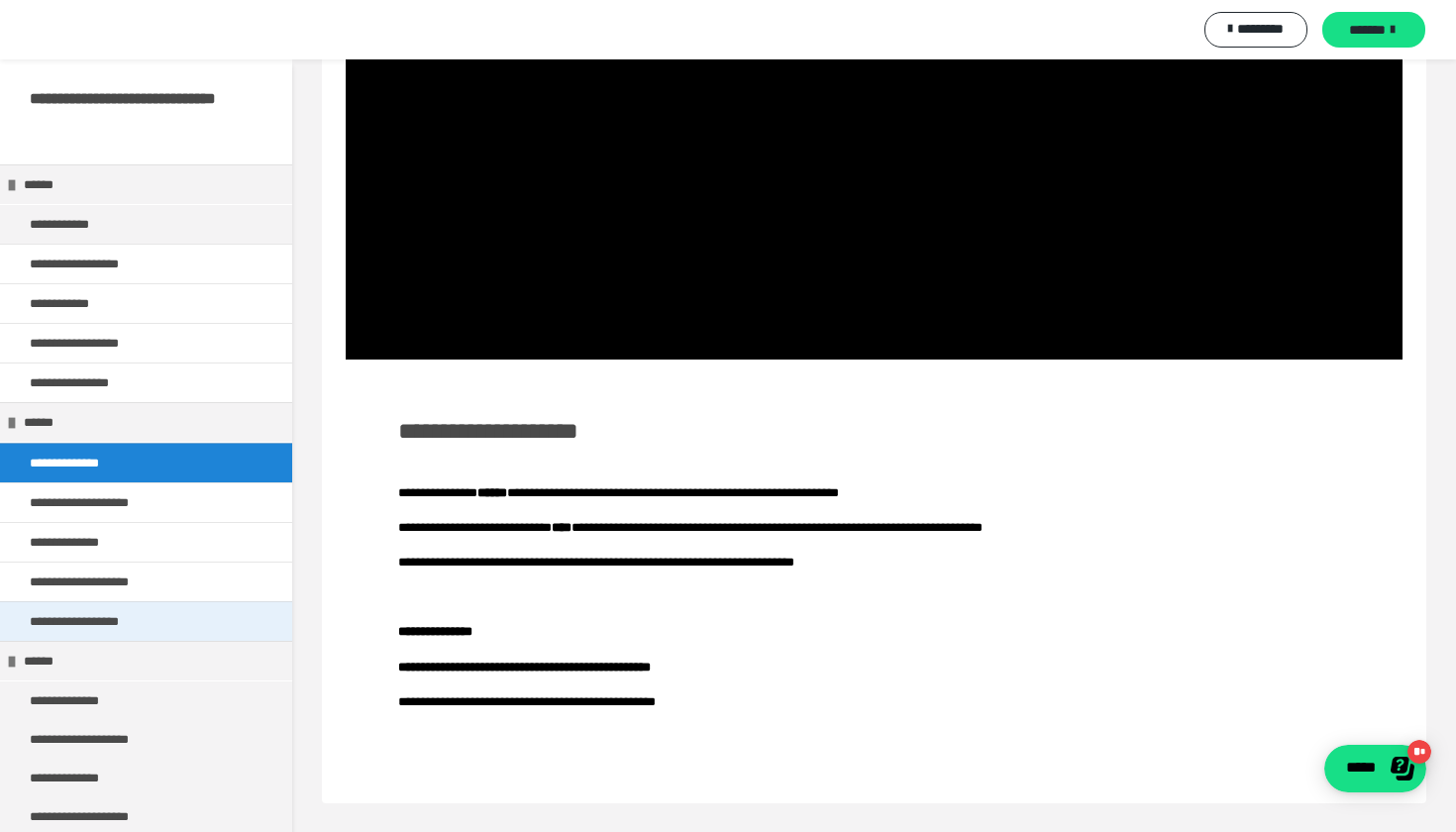 click on "**********" at bounding box center [92, 621] 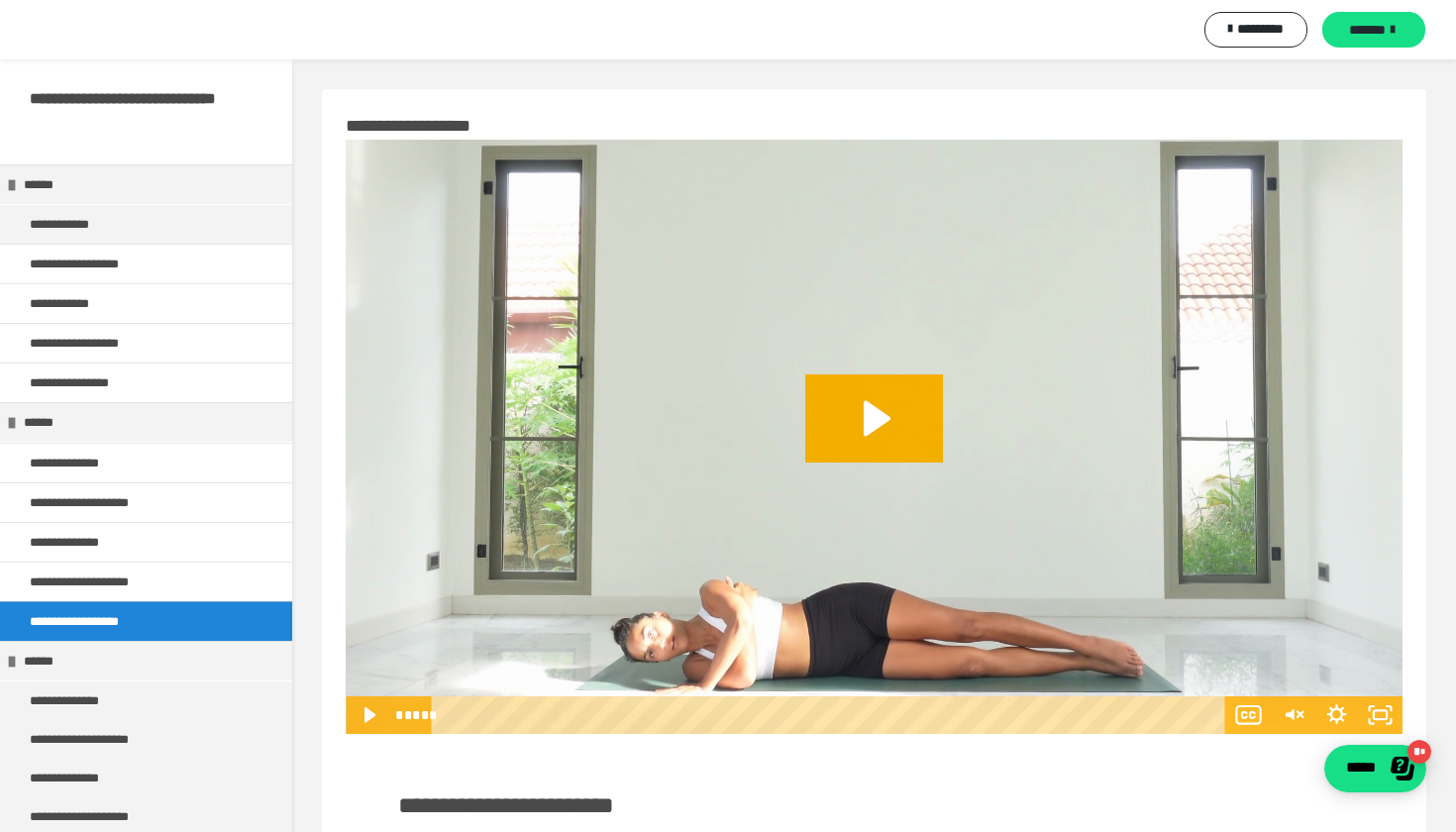 scroll, scrollTop: 0, scrollLeft: 0, axis: both 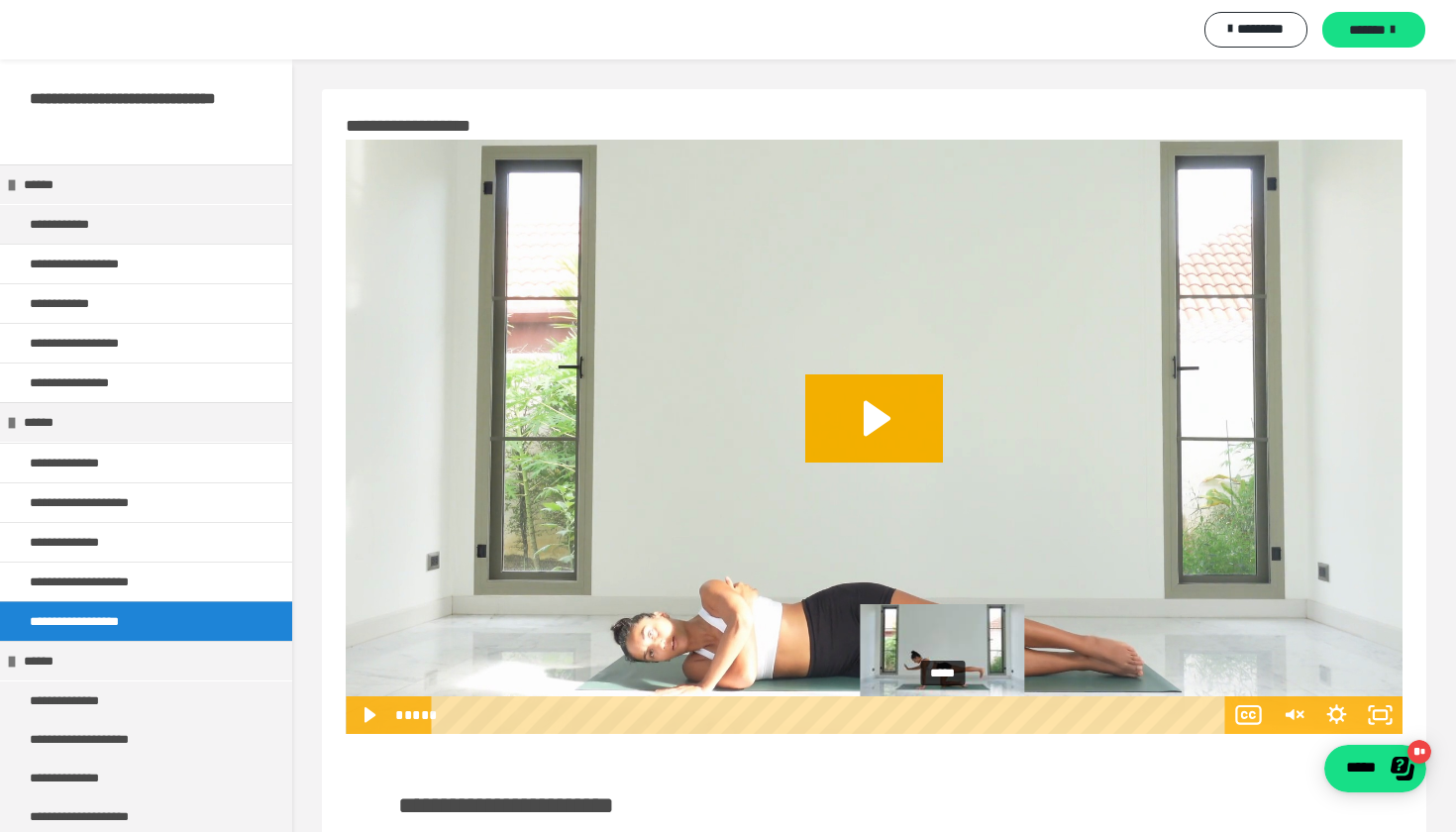 click on "*****" at bounding box center (832, 715) 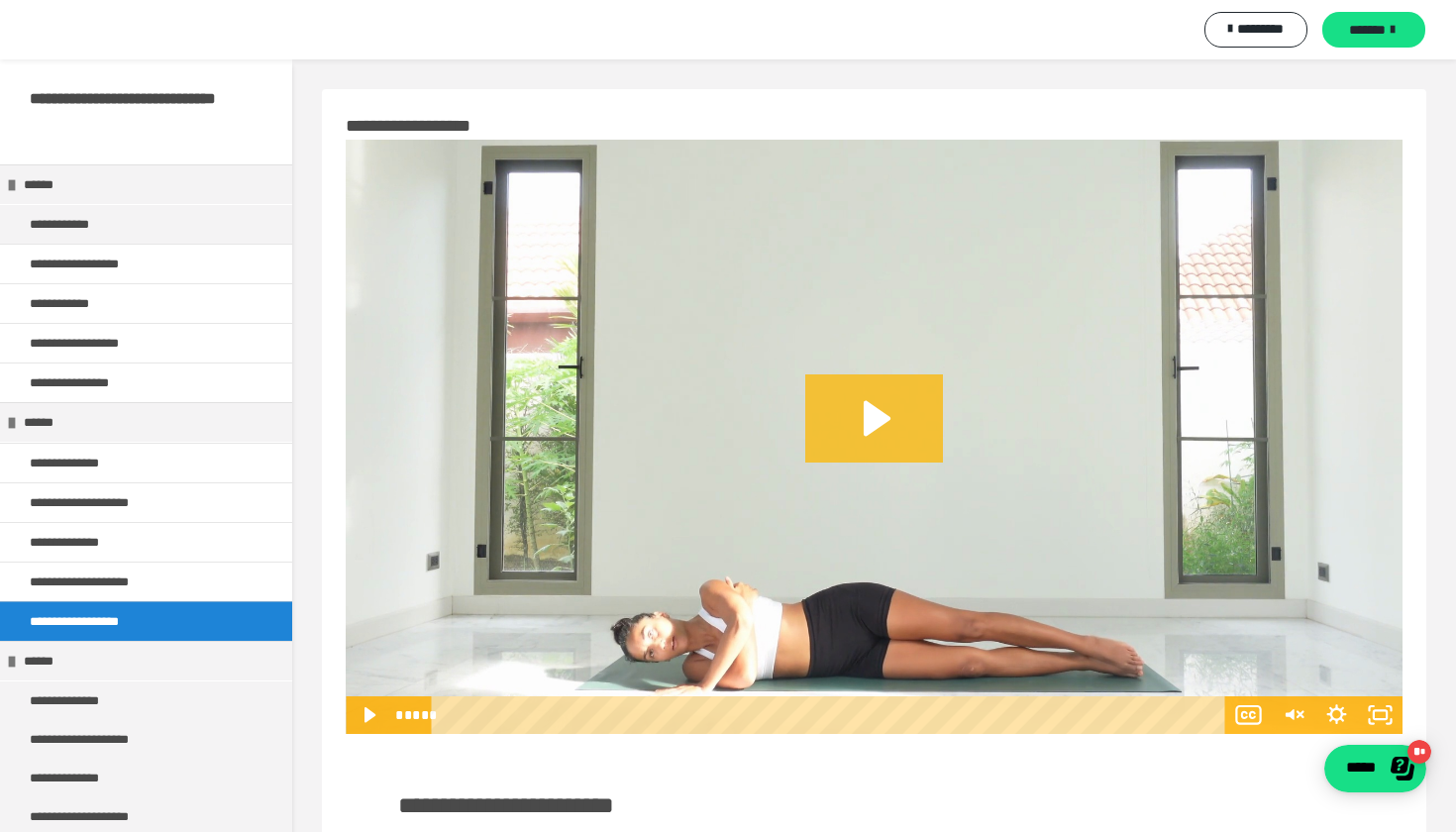 click 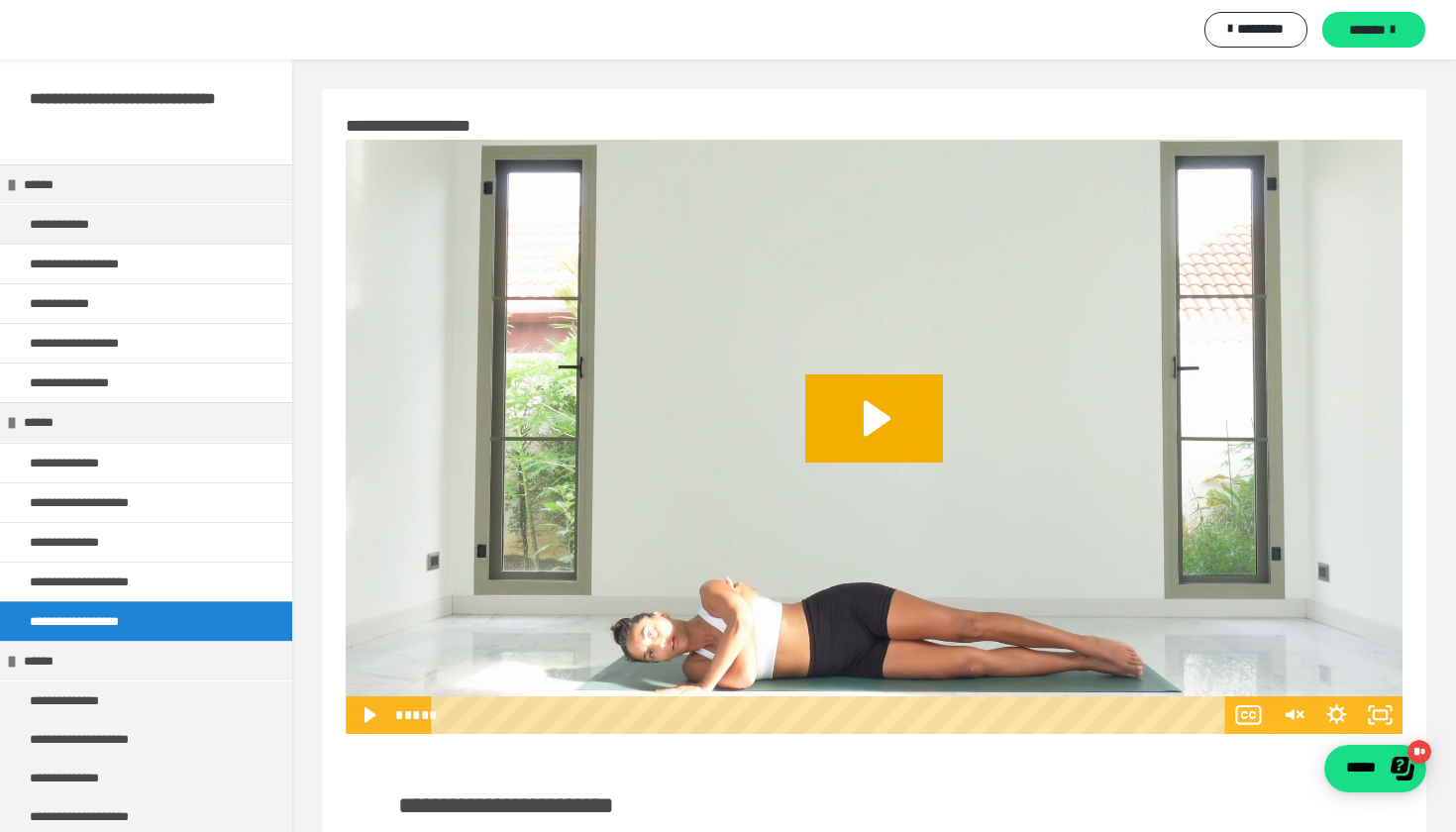click 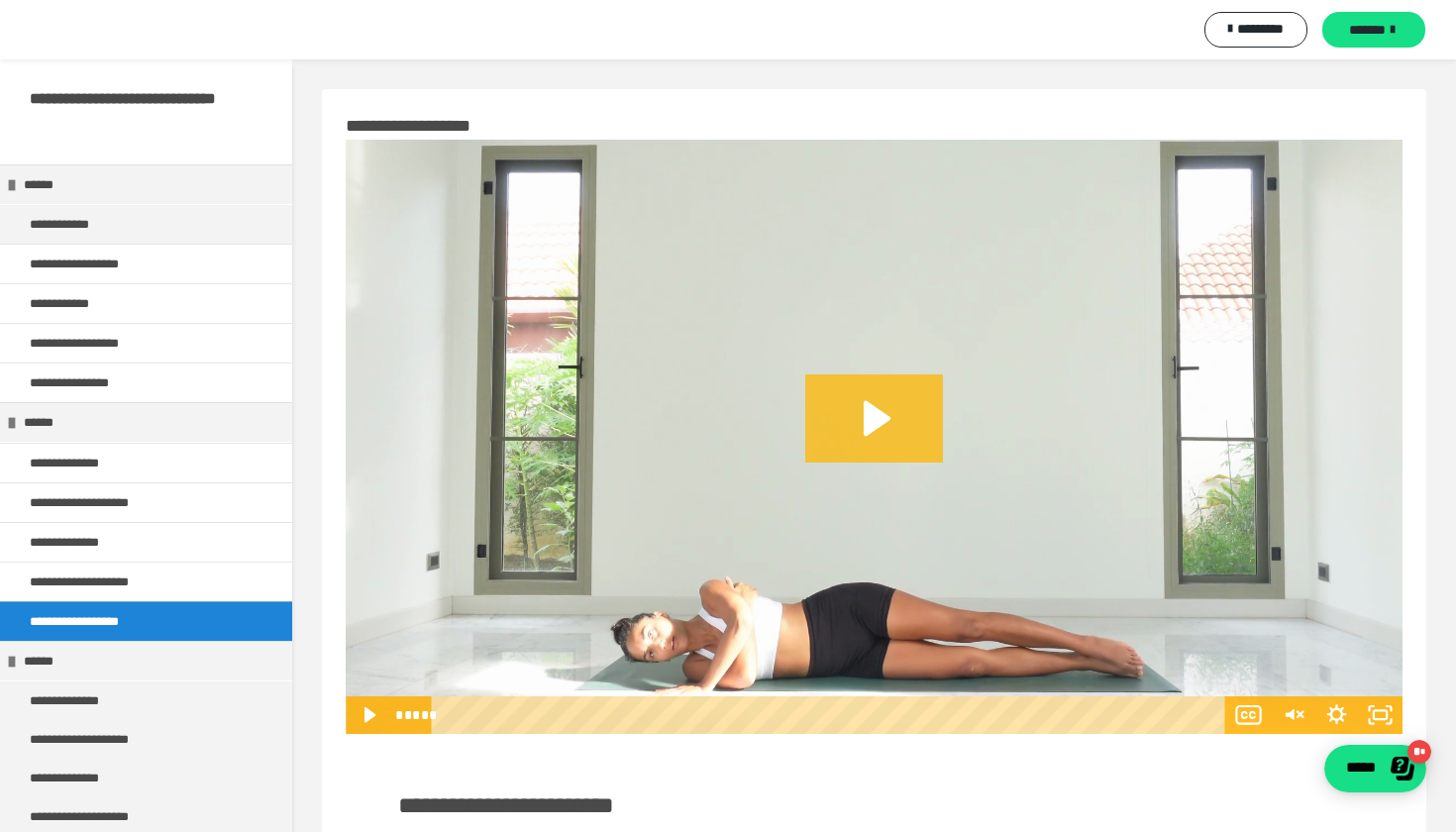 click 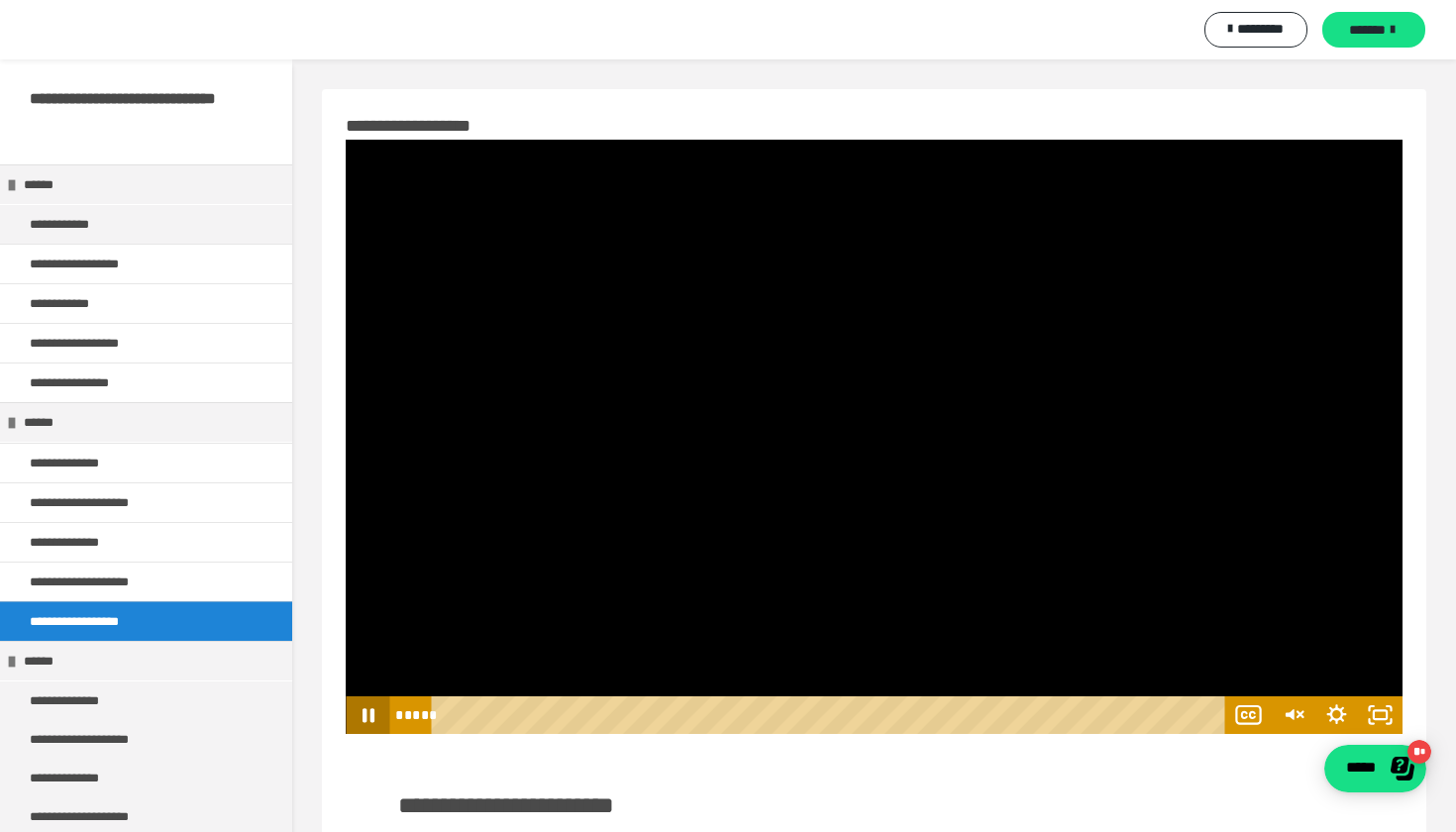 click 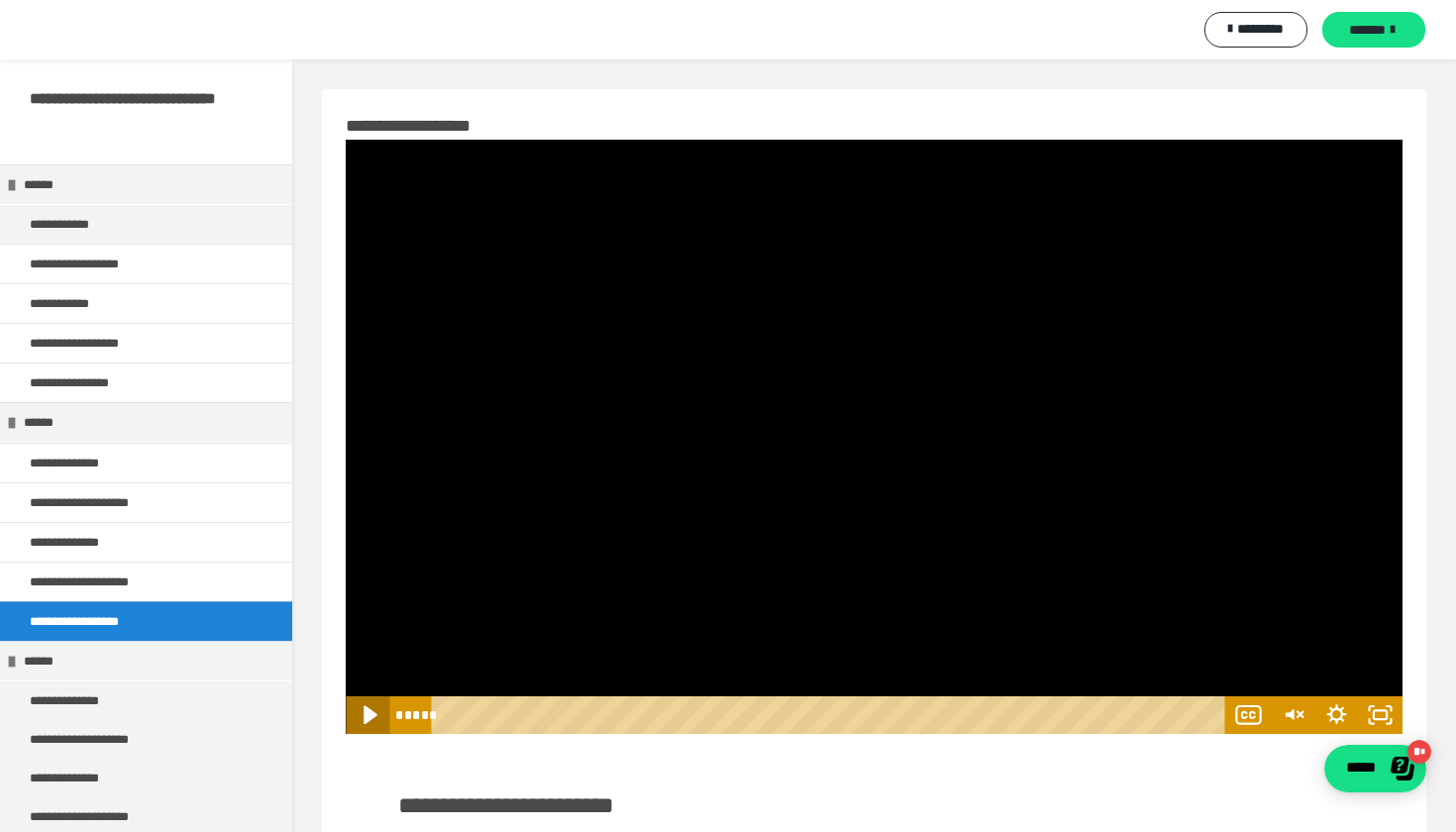 click 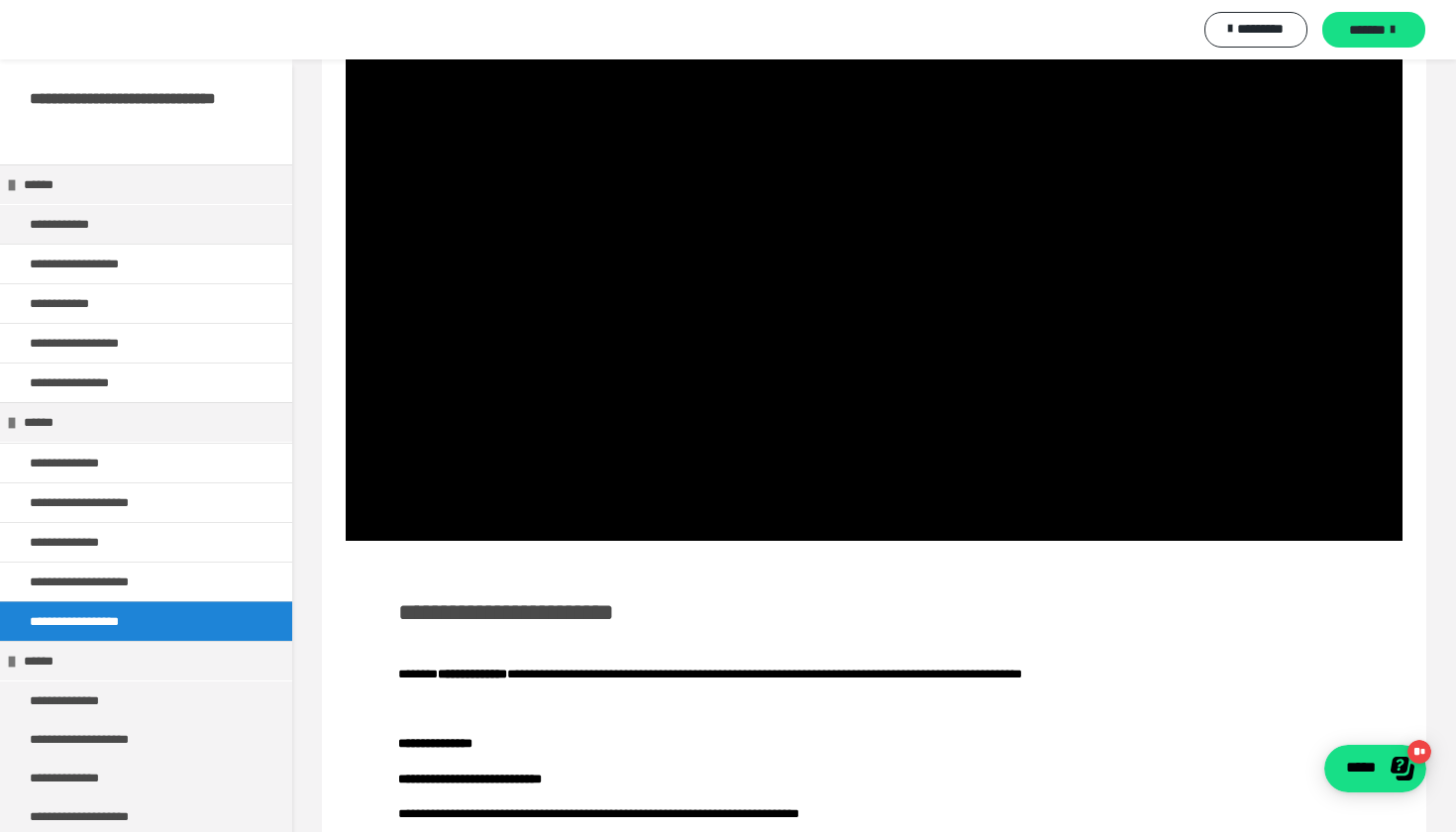 scroll, scrollTop: 134, scrollLeft: 0, axis: vertical 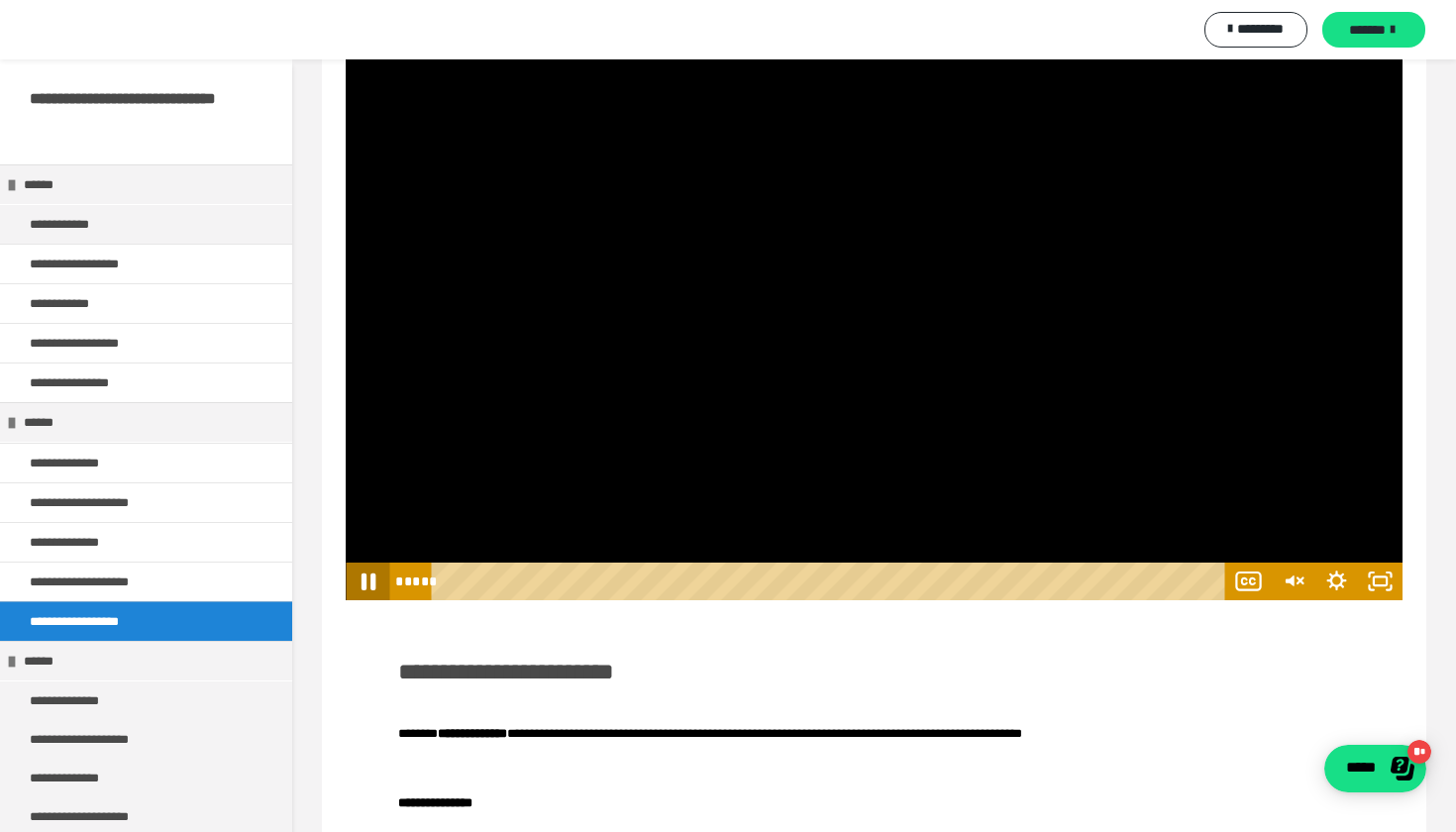 click 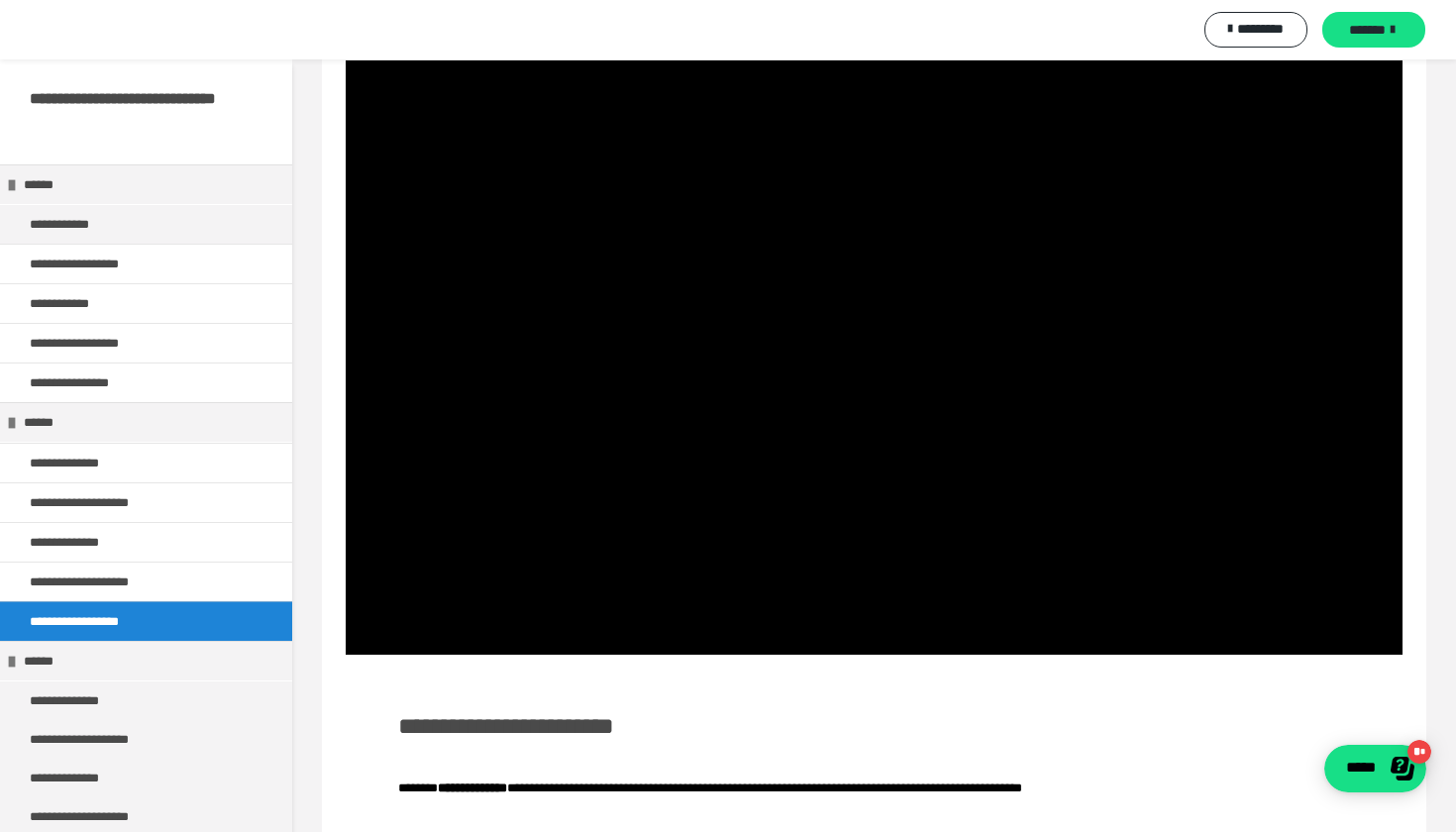 scroll, scrollTop: 71, scrollLeft: 0, axis: vertical 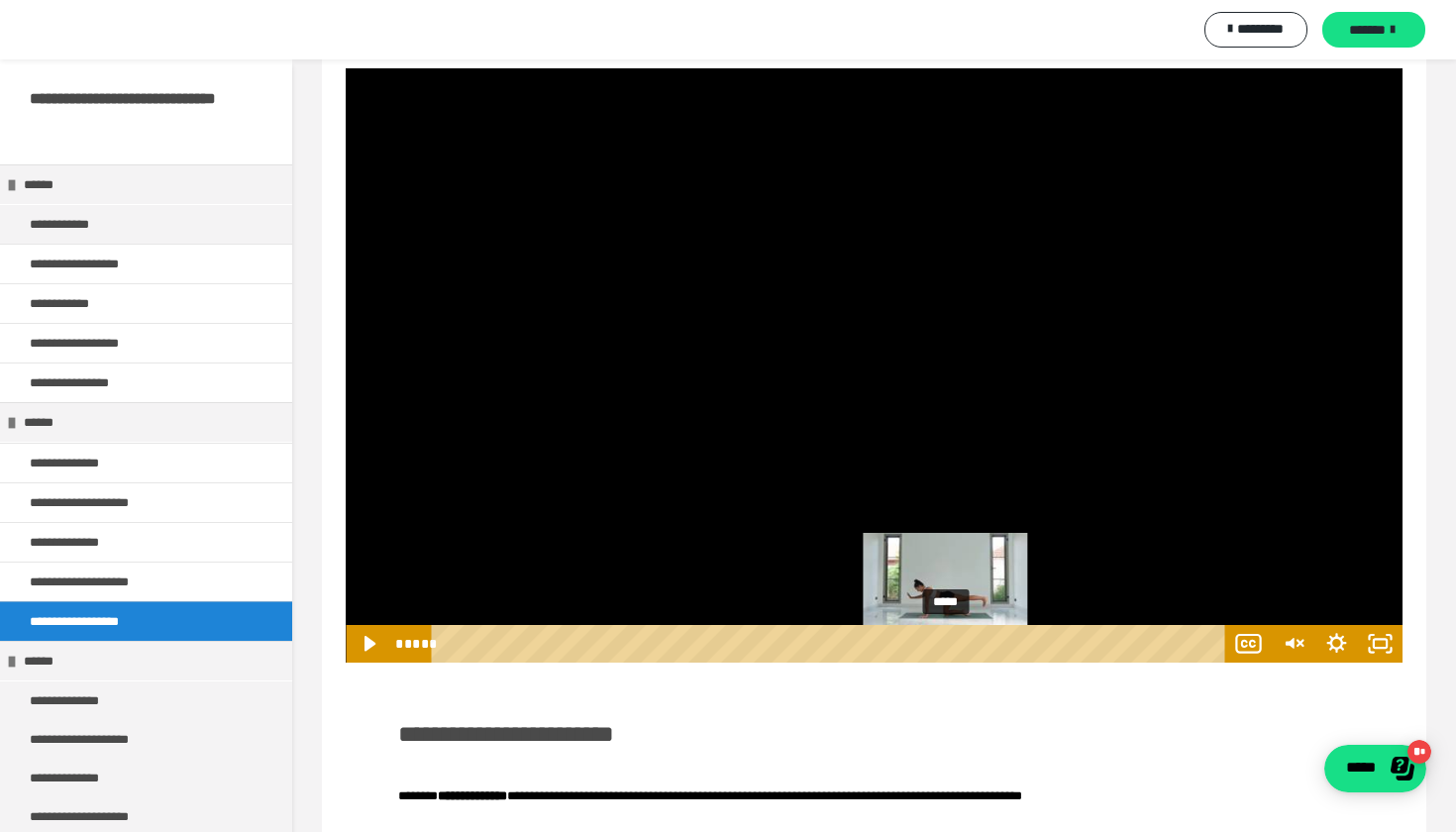 click on "*****" at bounding box center [832, 644] 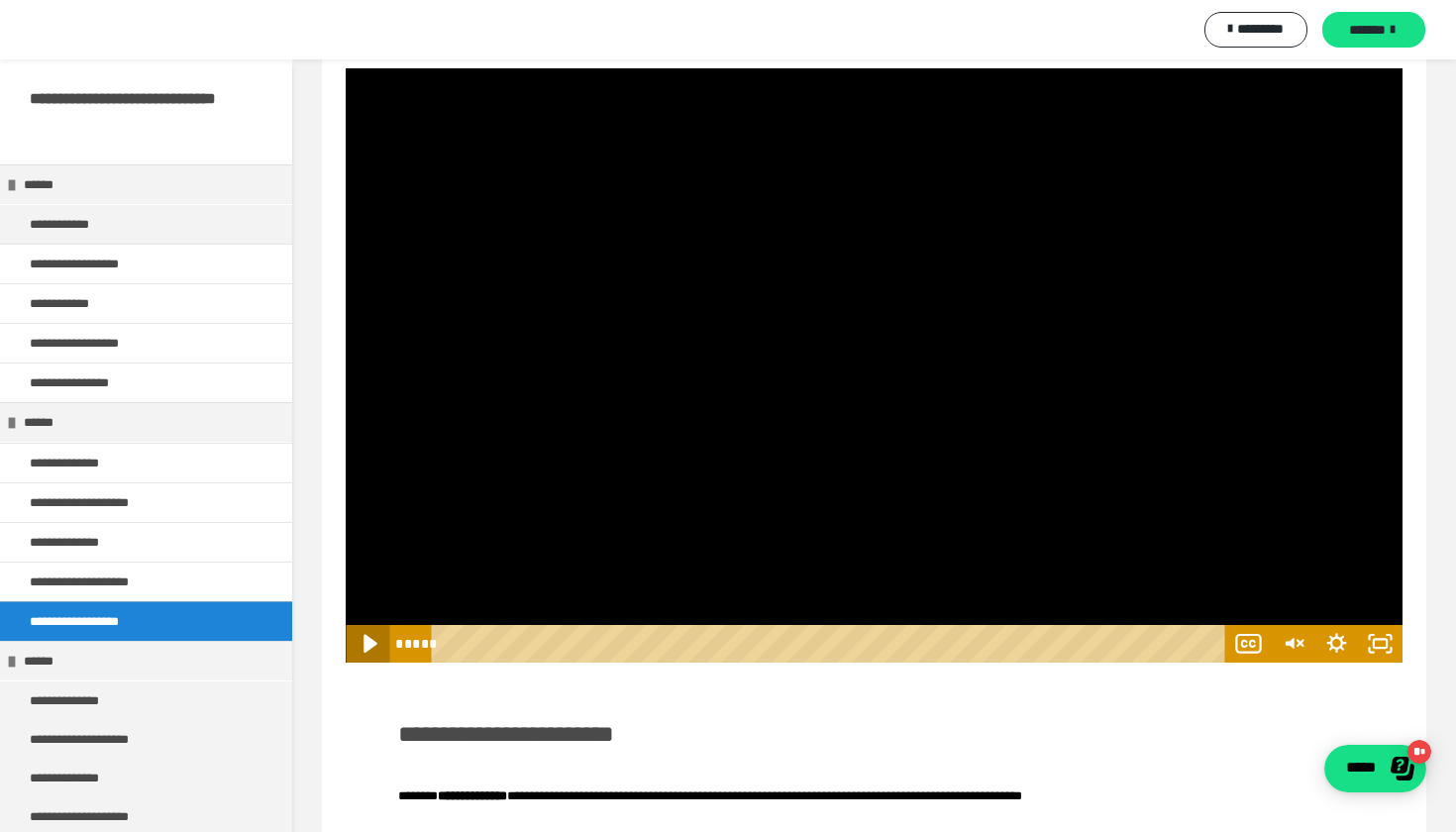 click 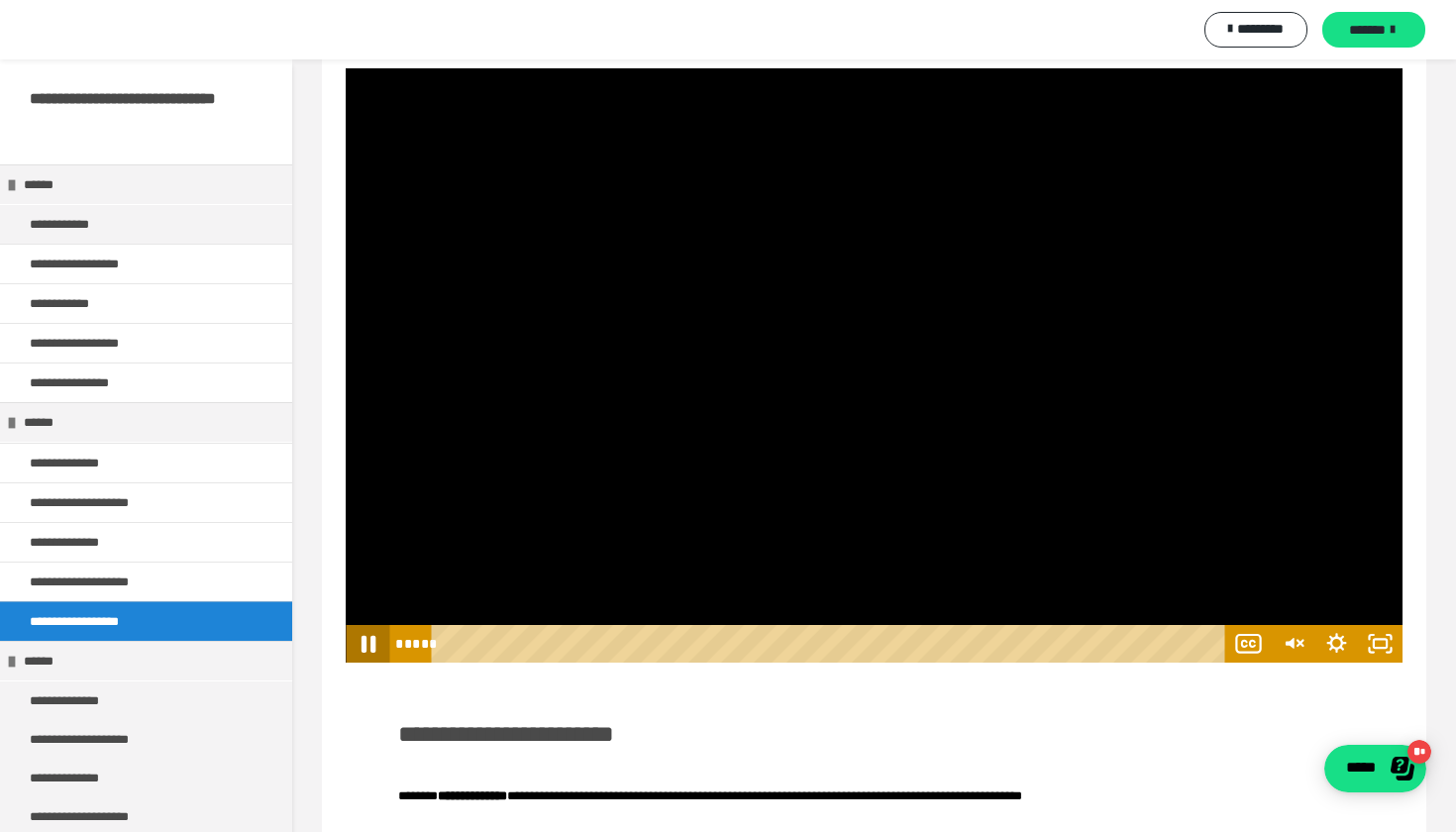 click 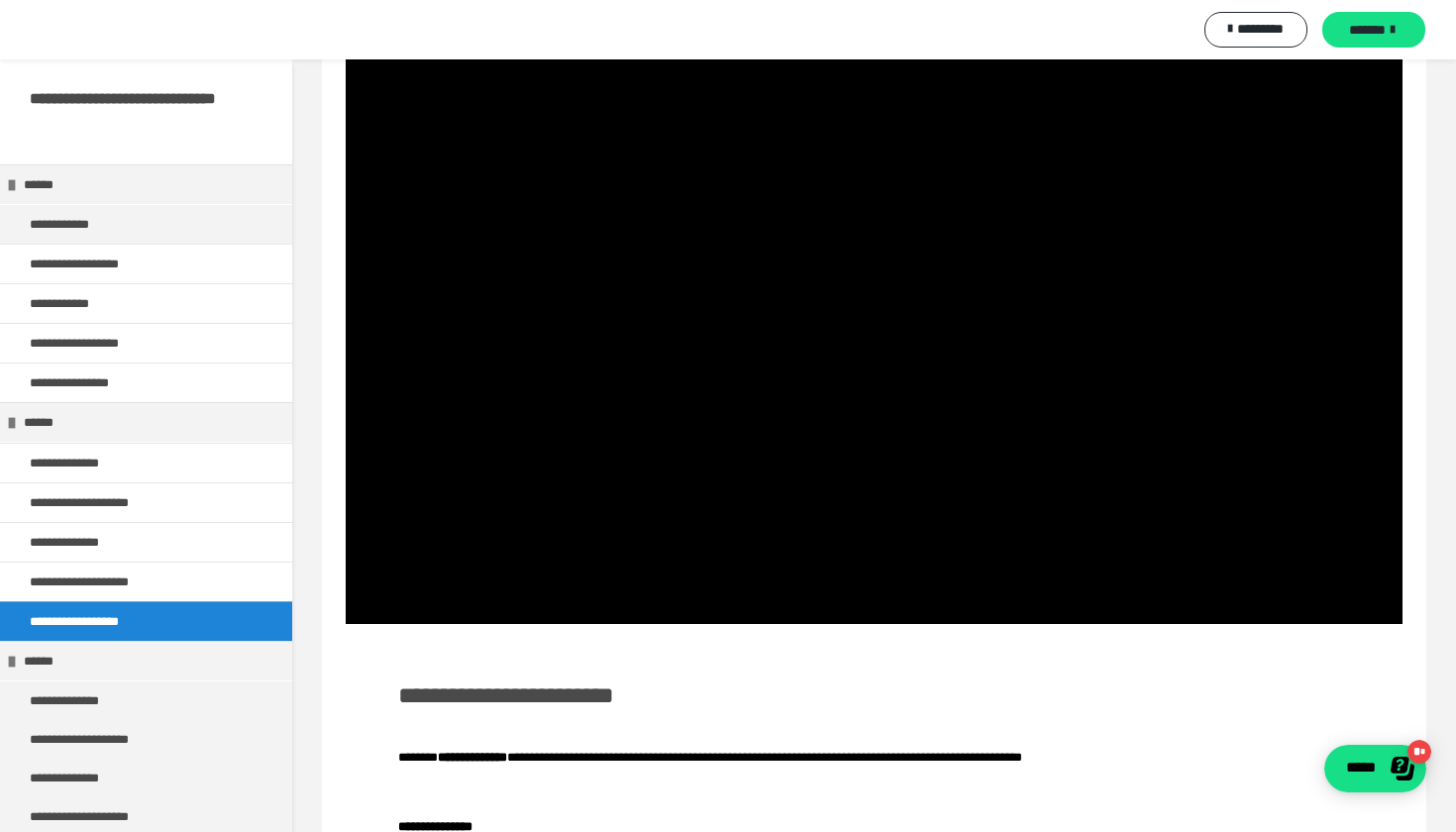 scroll, scrollTop: 113, scrollLeft: 0, axis: vertical 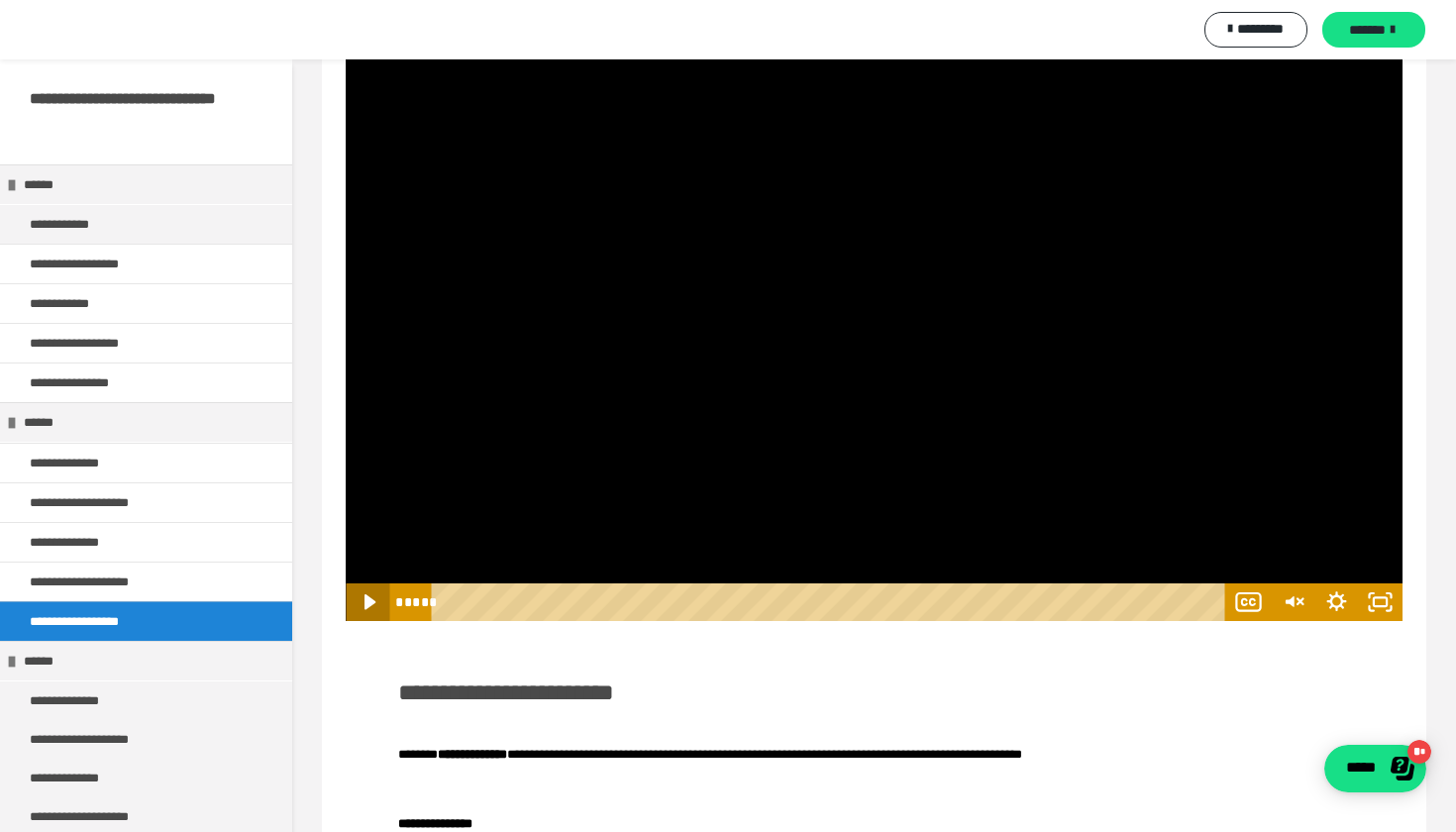 click 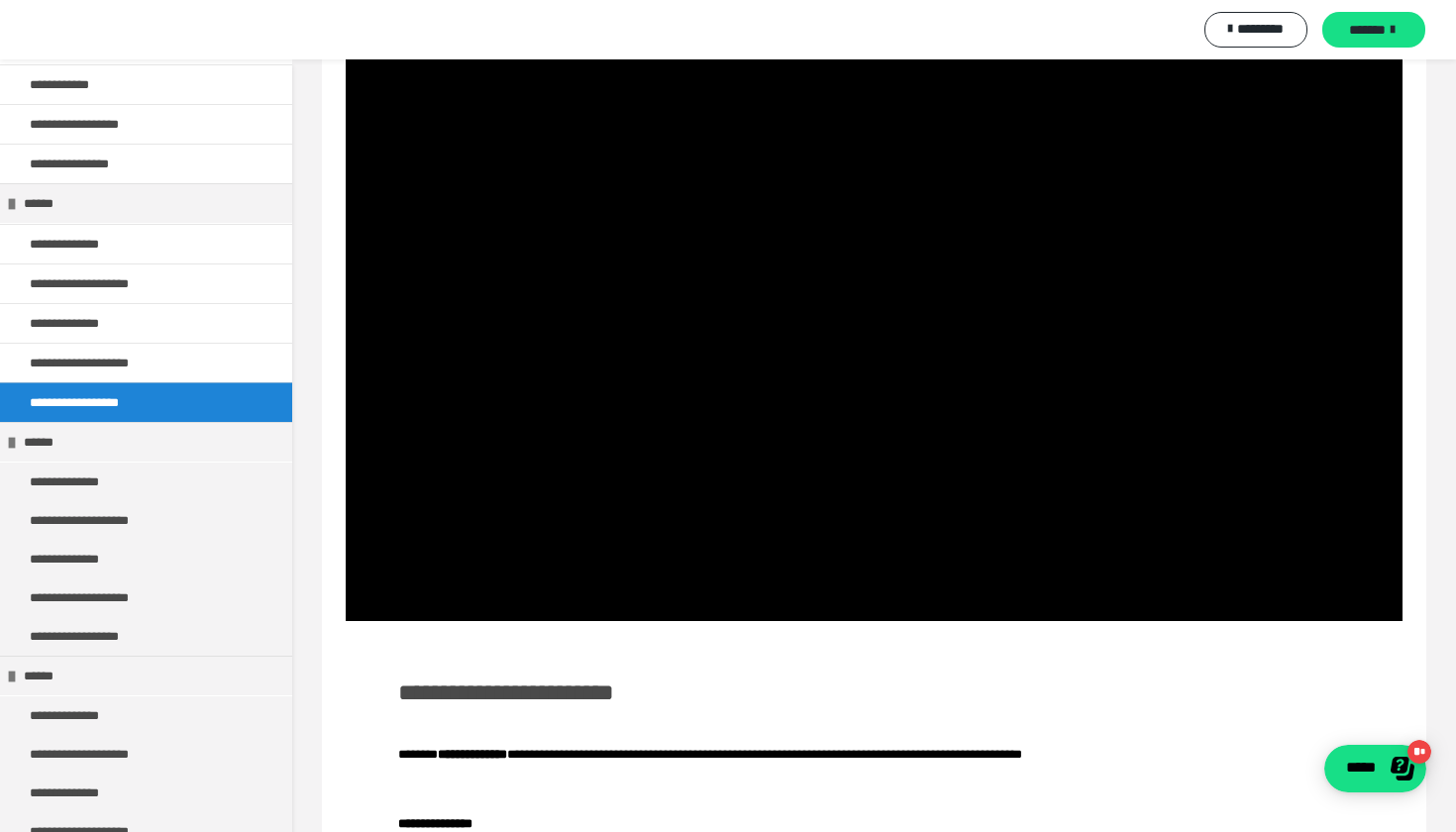 scroll, scrollTop: 241, scrollLeft: 0, axis: vertical 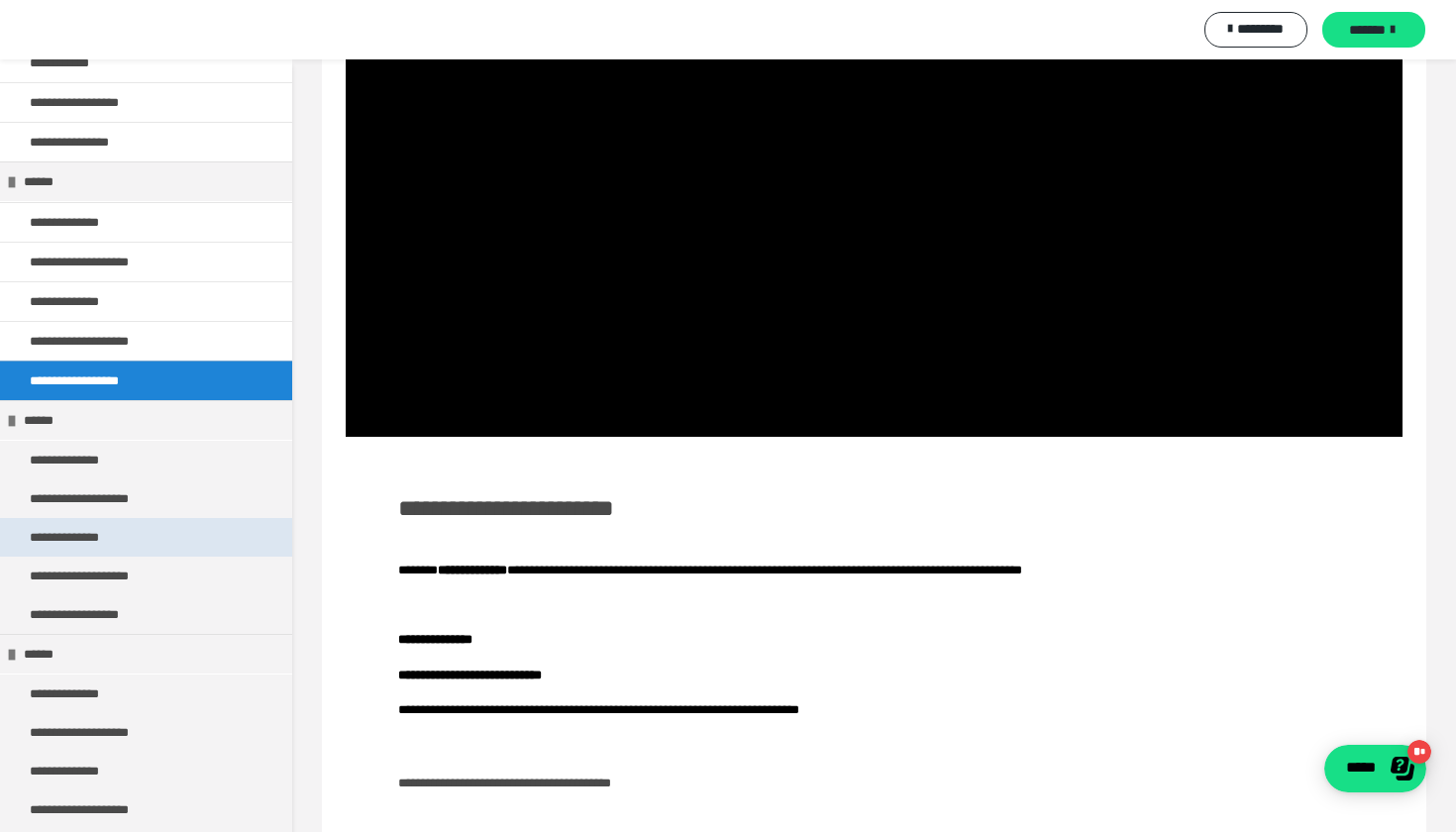 click on "**********" at bounding box center [80, 537] 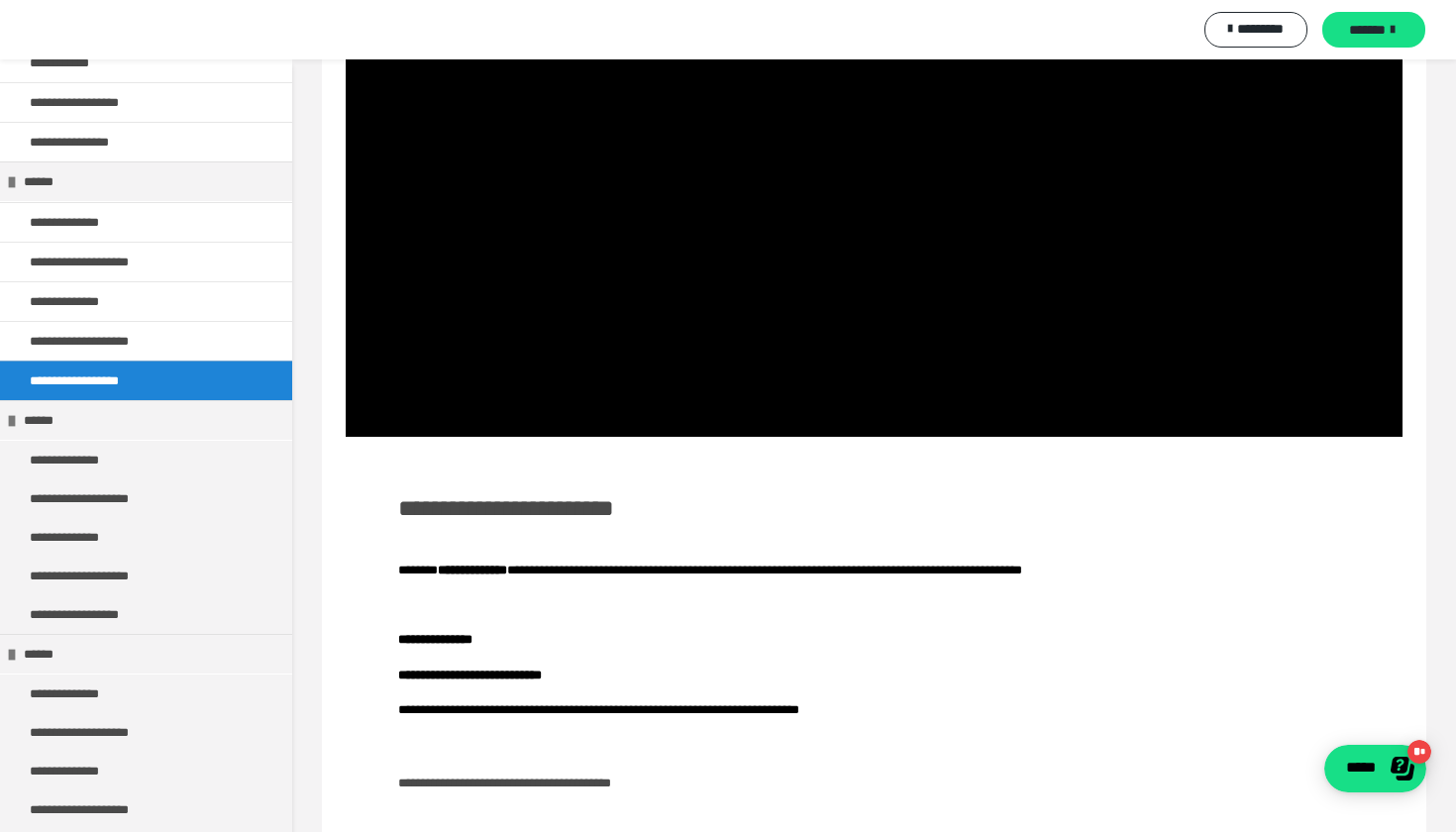 scroll, scrollTop: 0, scrollLeft: 0, axis: both 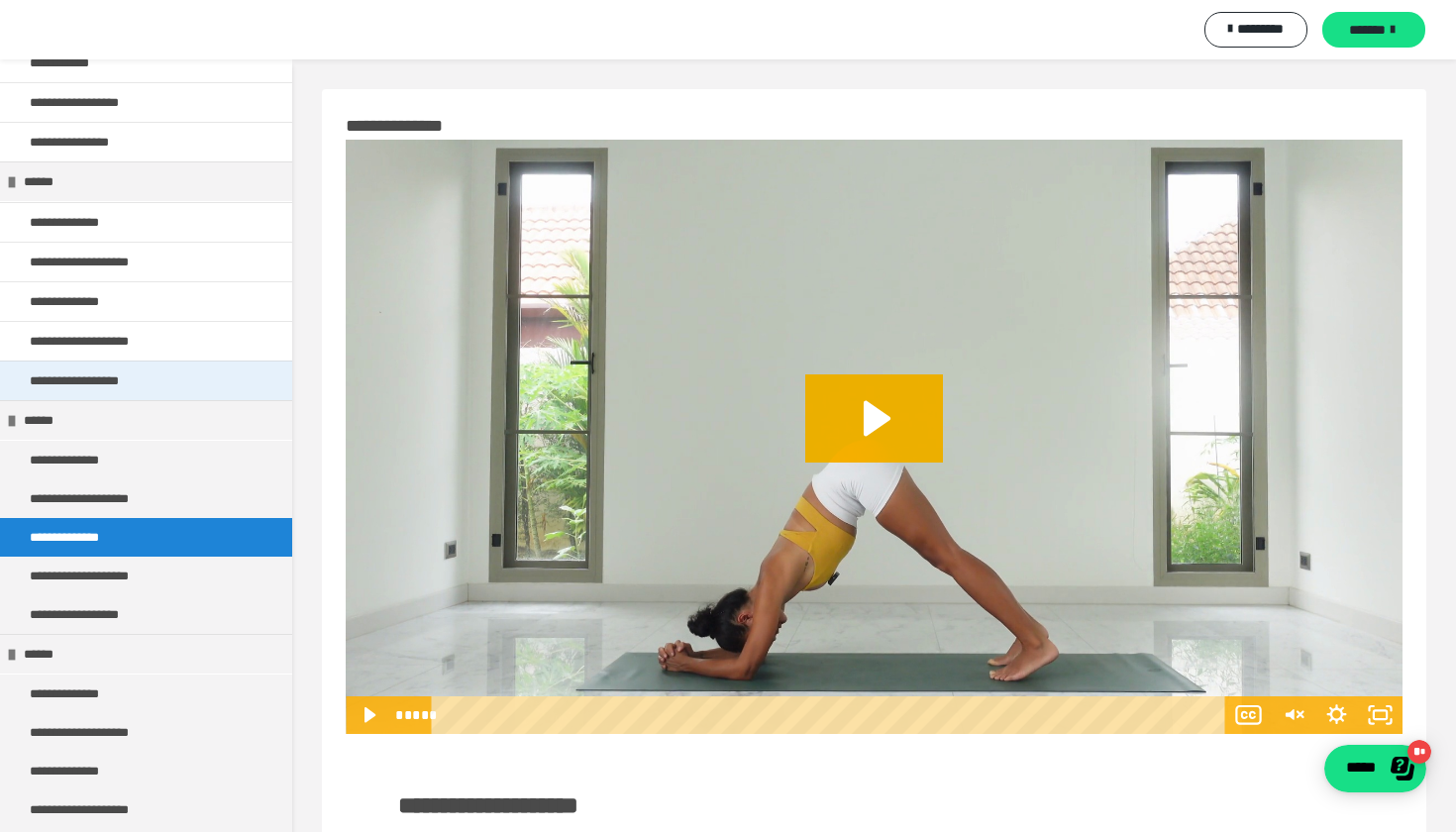 click on "**********" at bounding box center (92, 380) 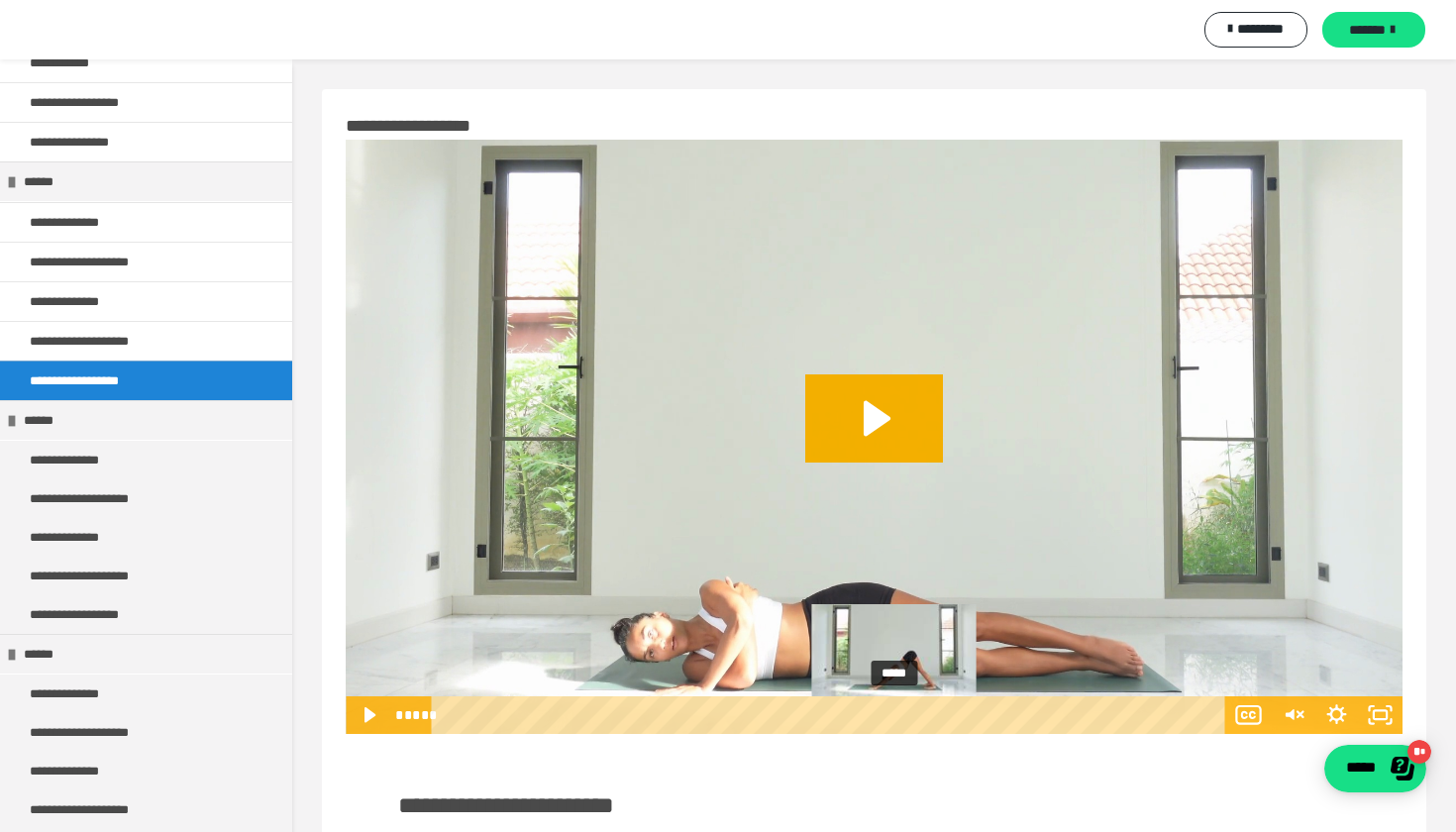 click on "*****" at bounding box center (832, 715) 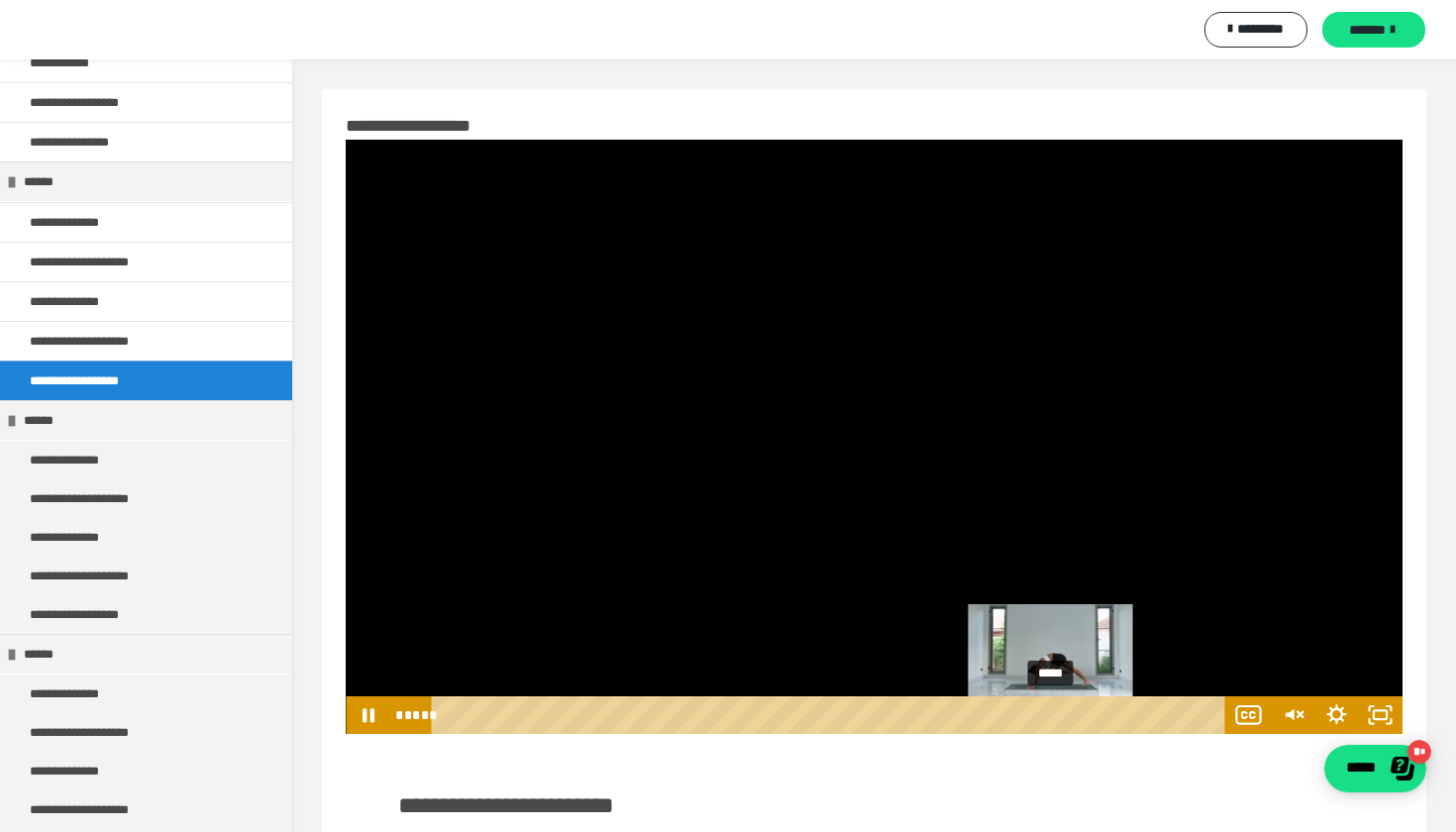 click on "*****" at bounding box center (832, 715) 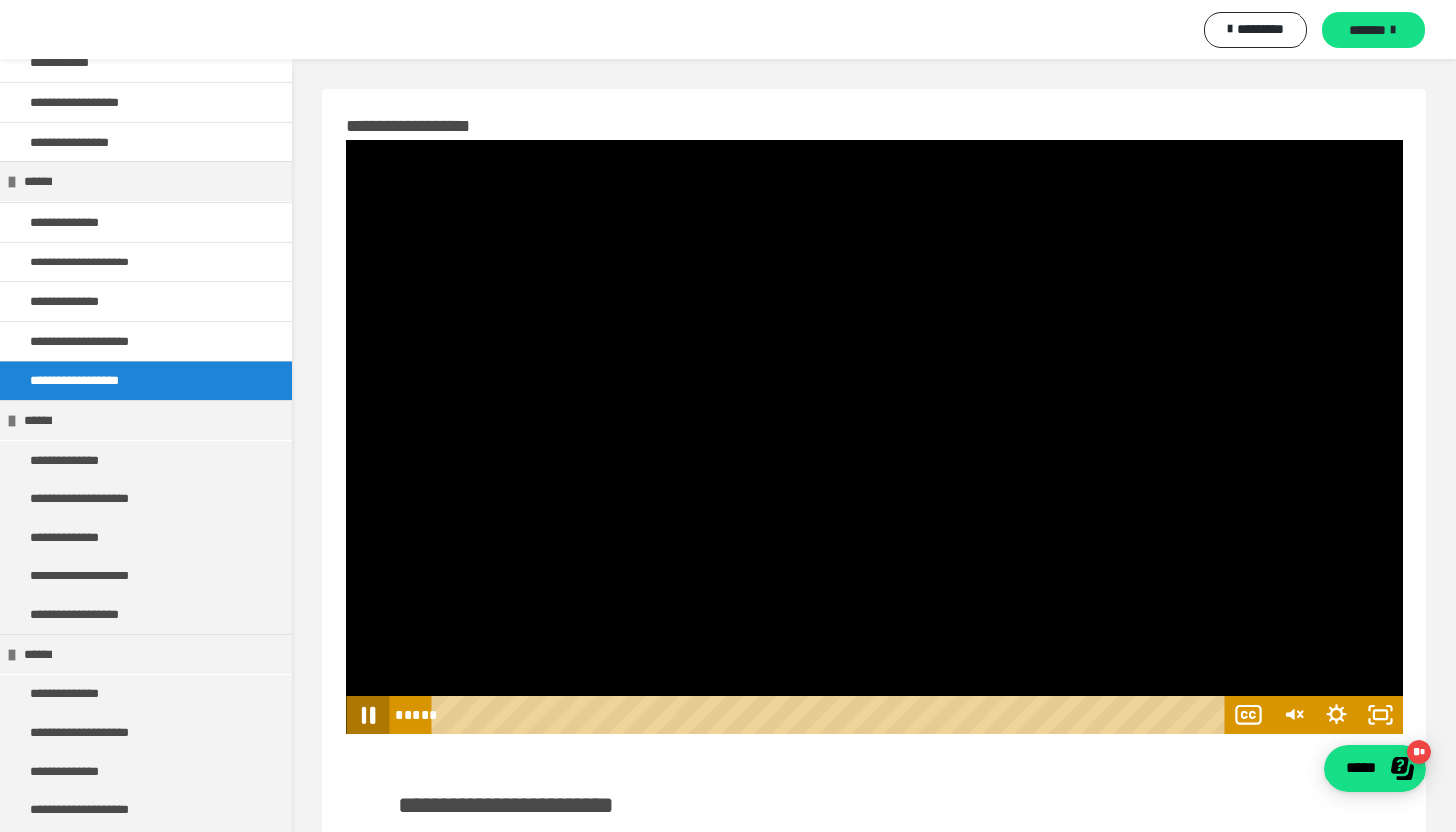 click 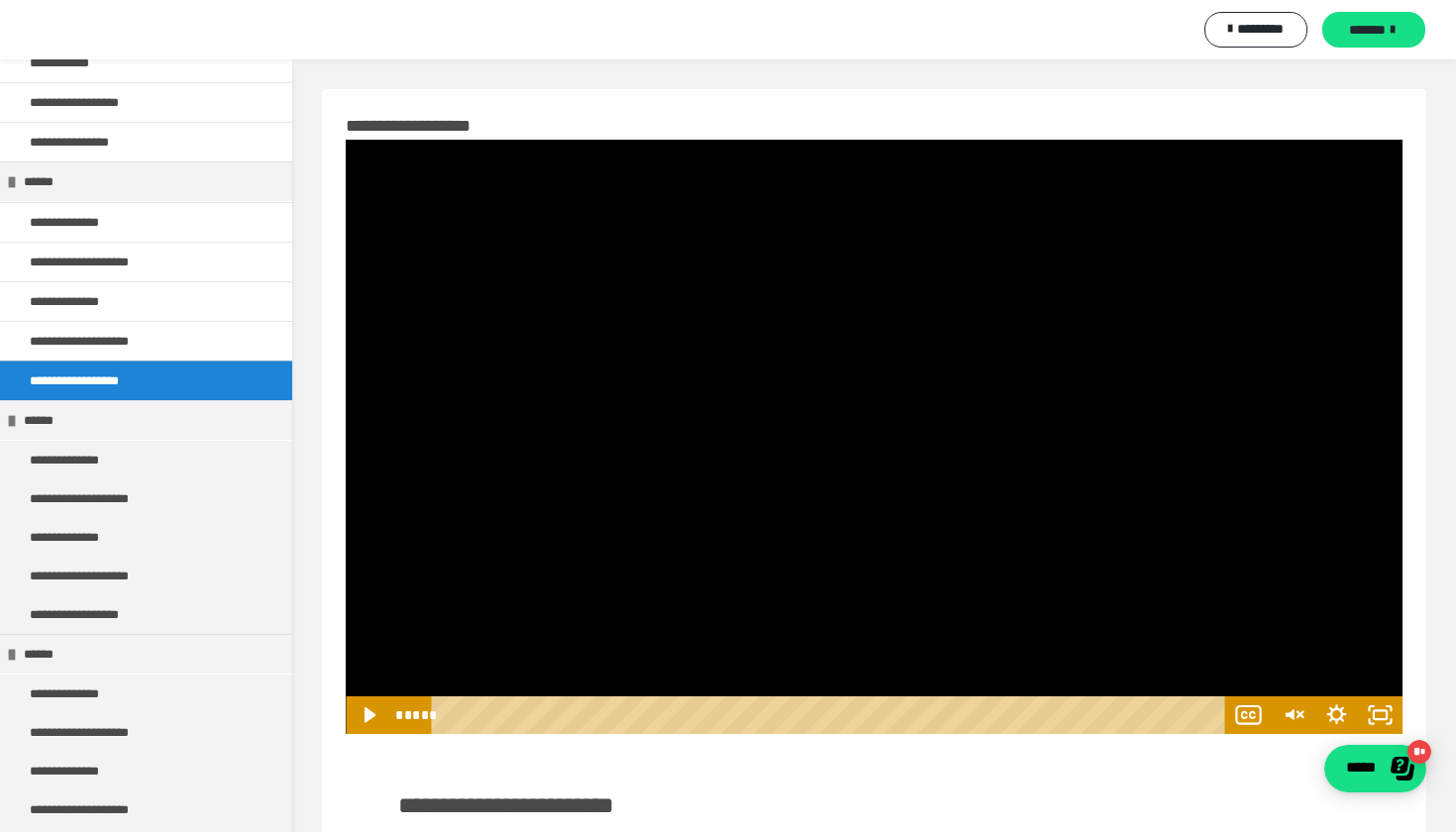 click at bounding box center (874, 437) 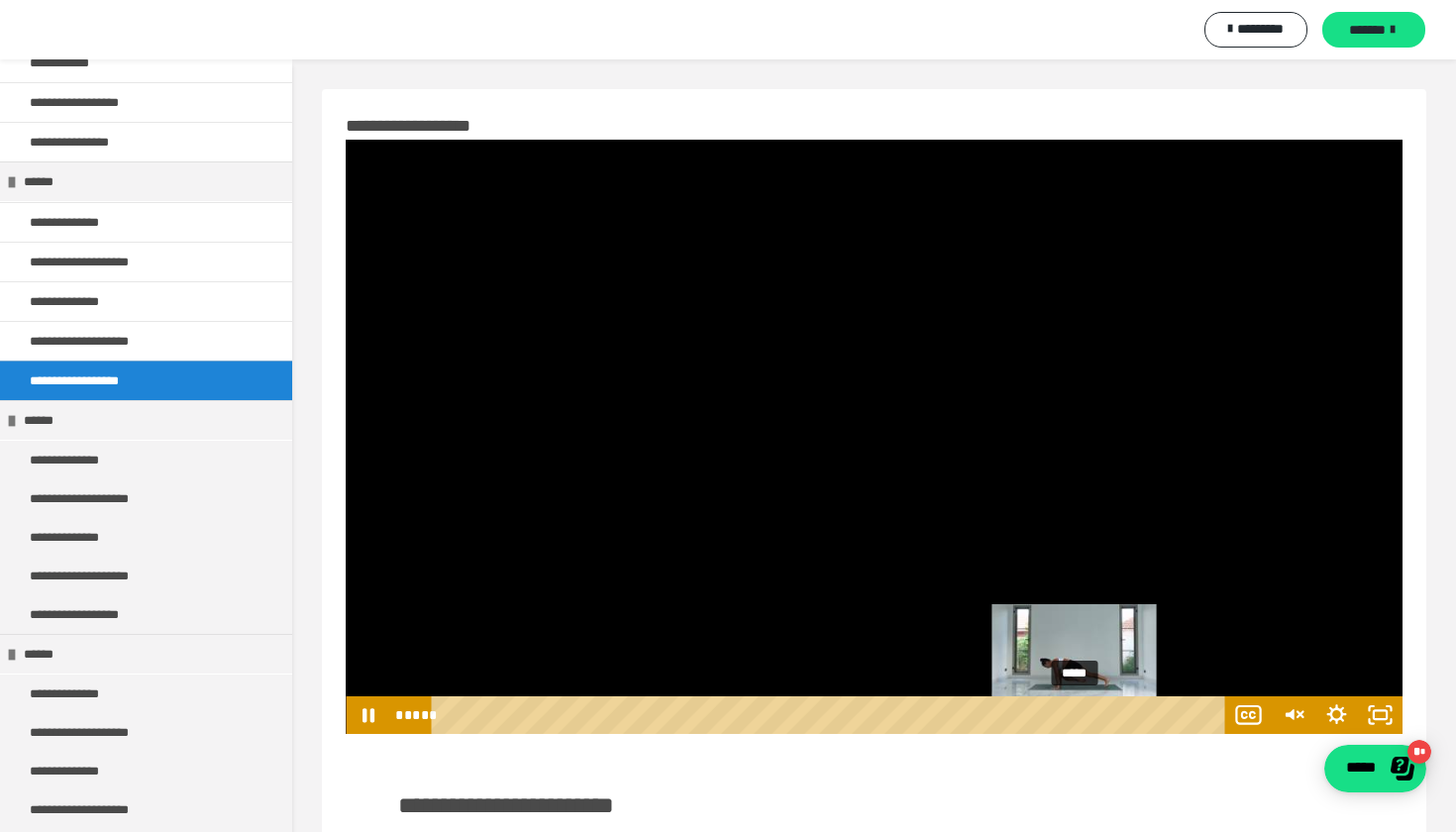 click on "*****" at bounding box center [832, 715] 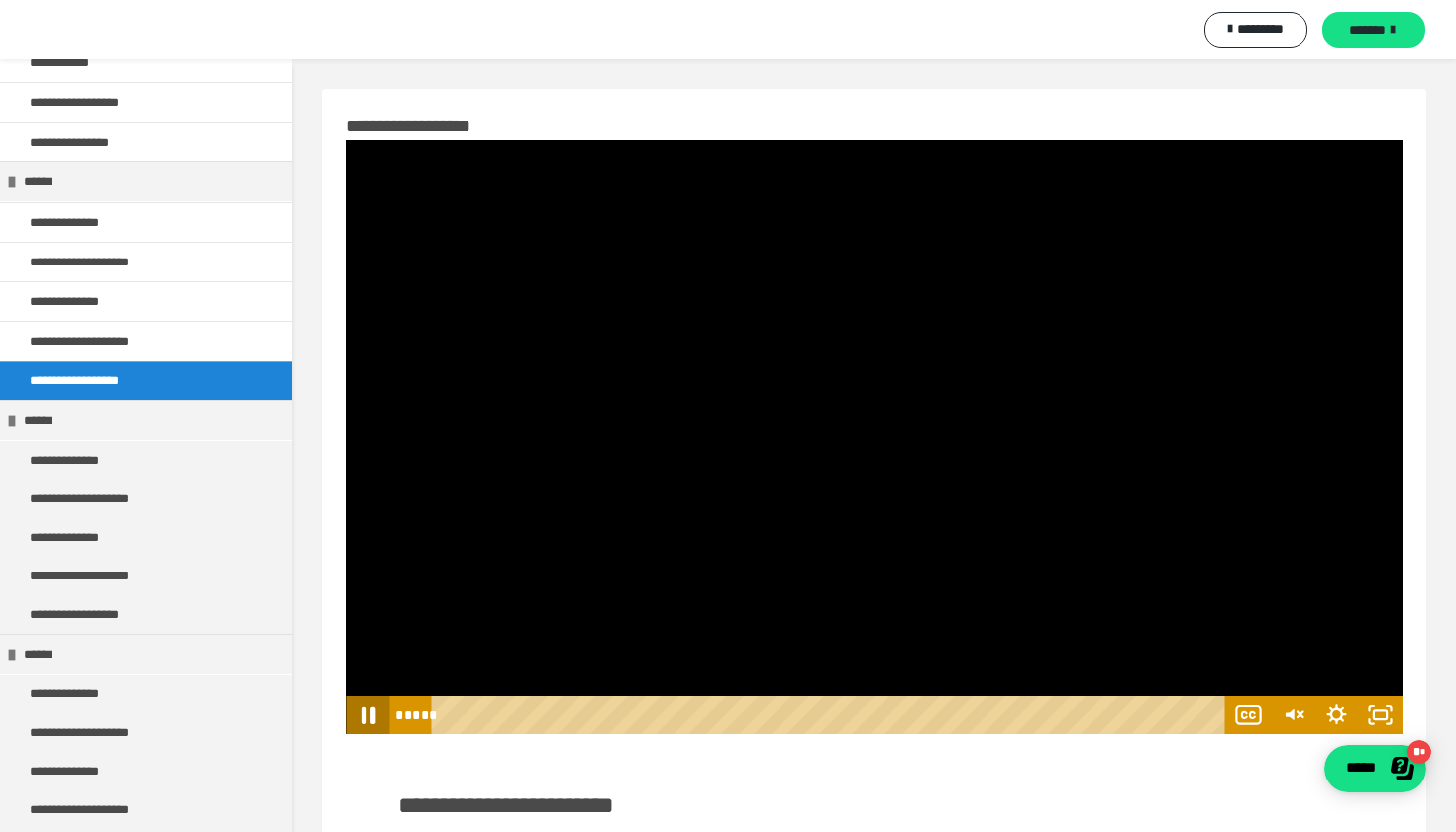 click 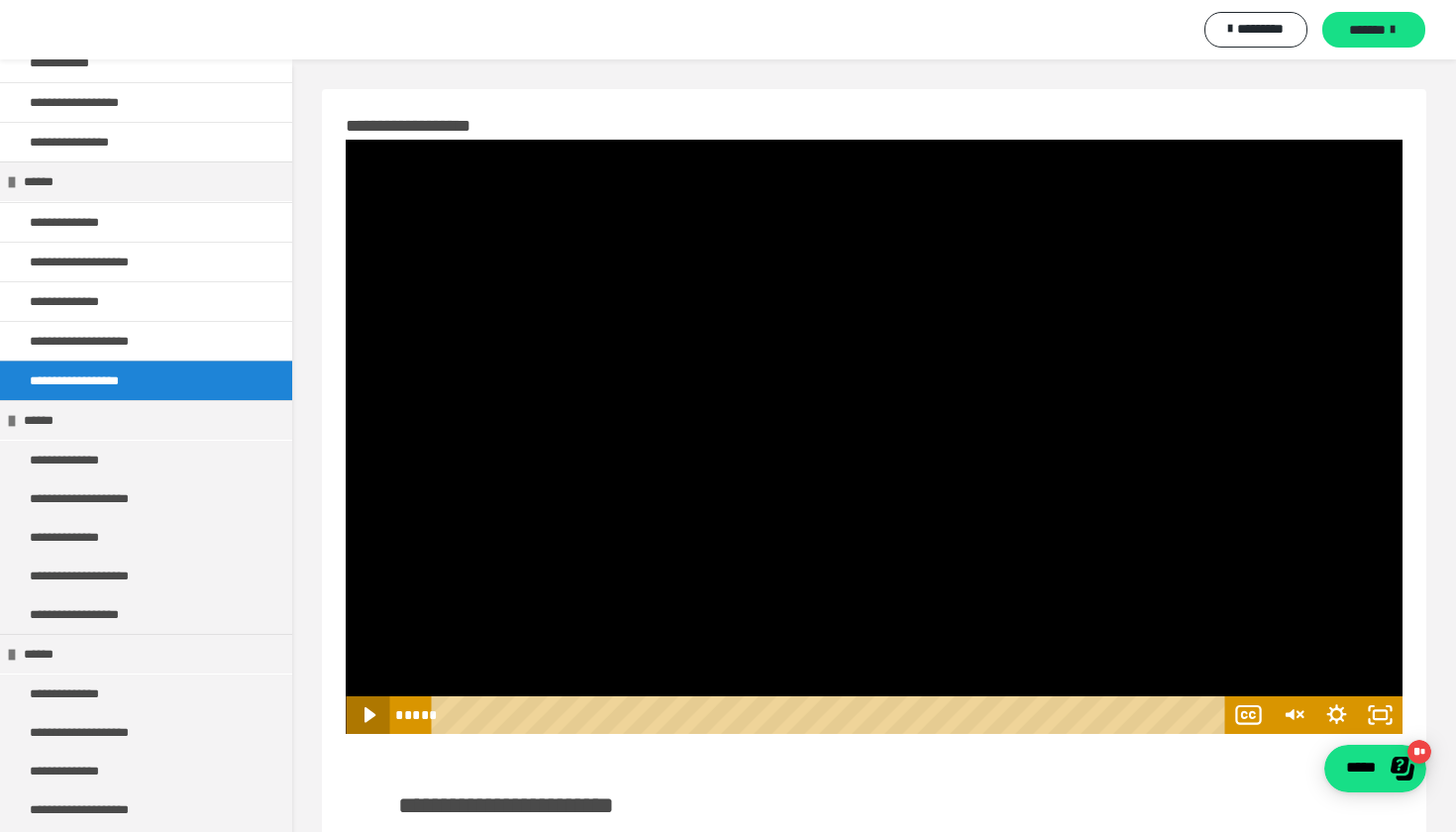 click 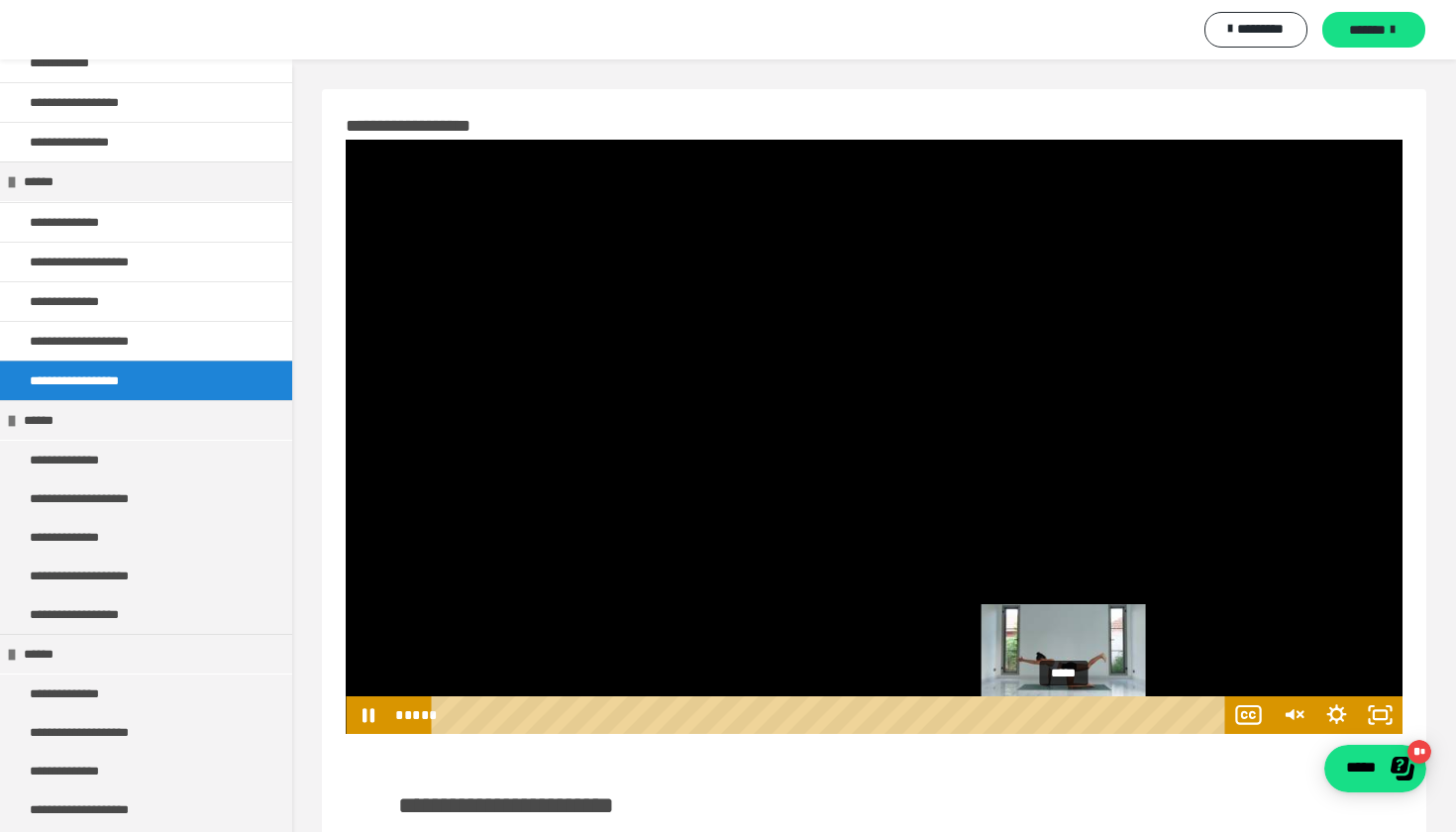 click on "*****" at bounding box center (832, 715) 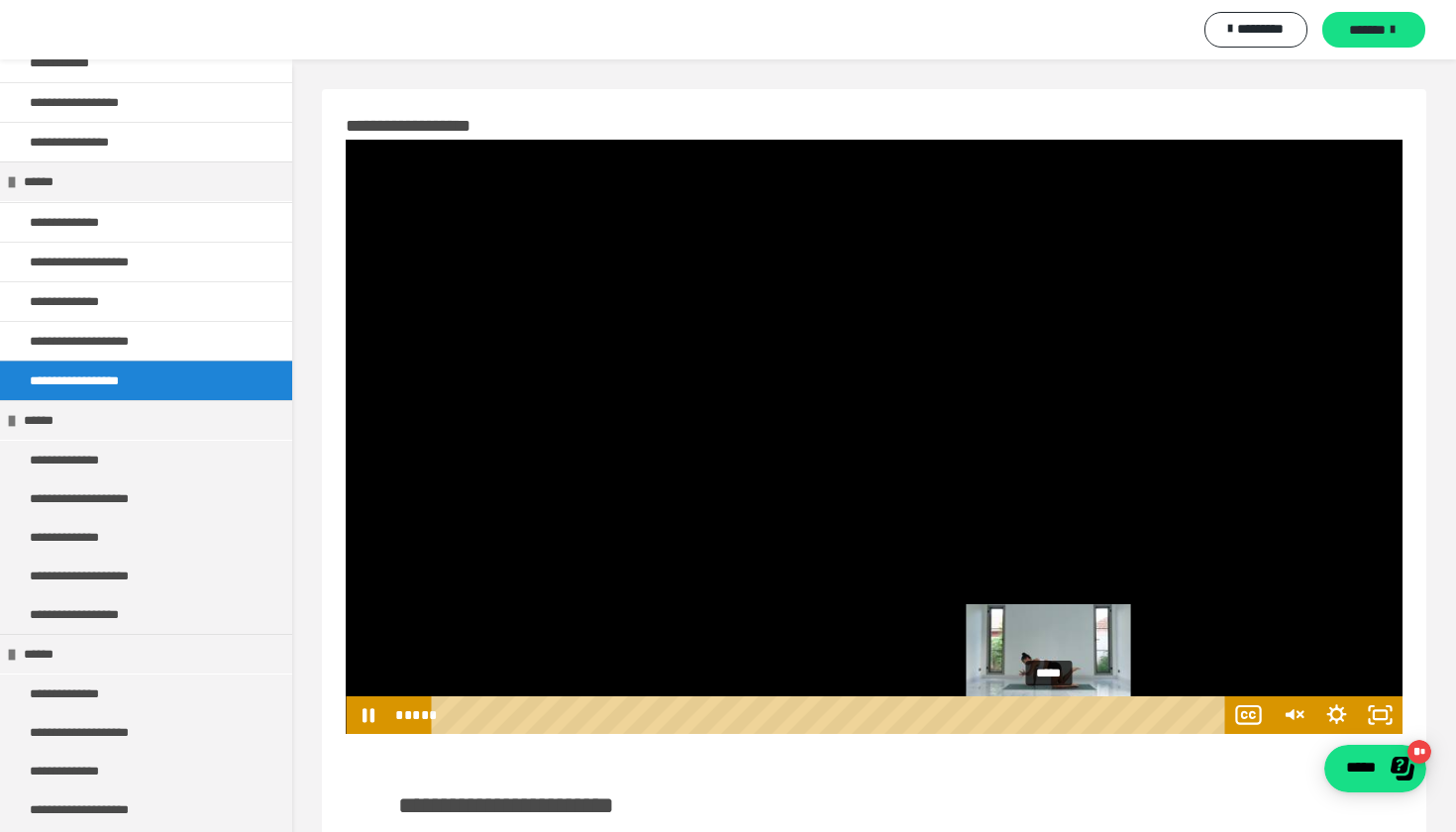 click on "*****" at bounding box center (832, 715) 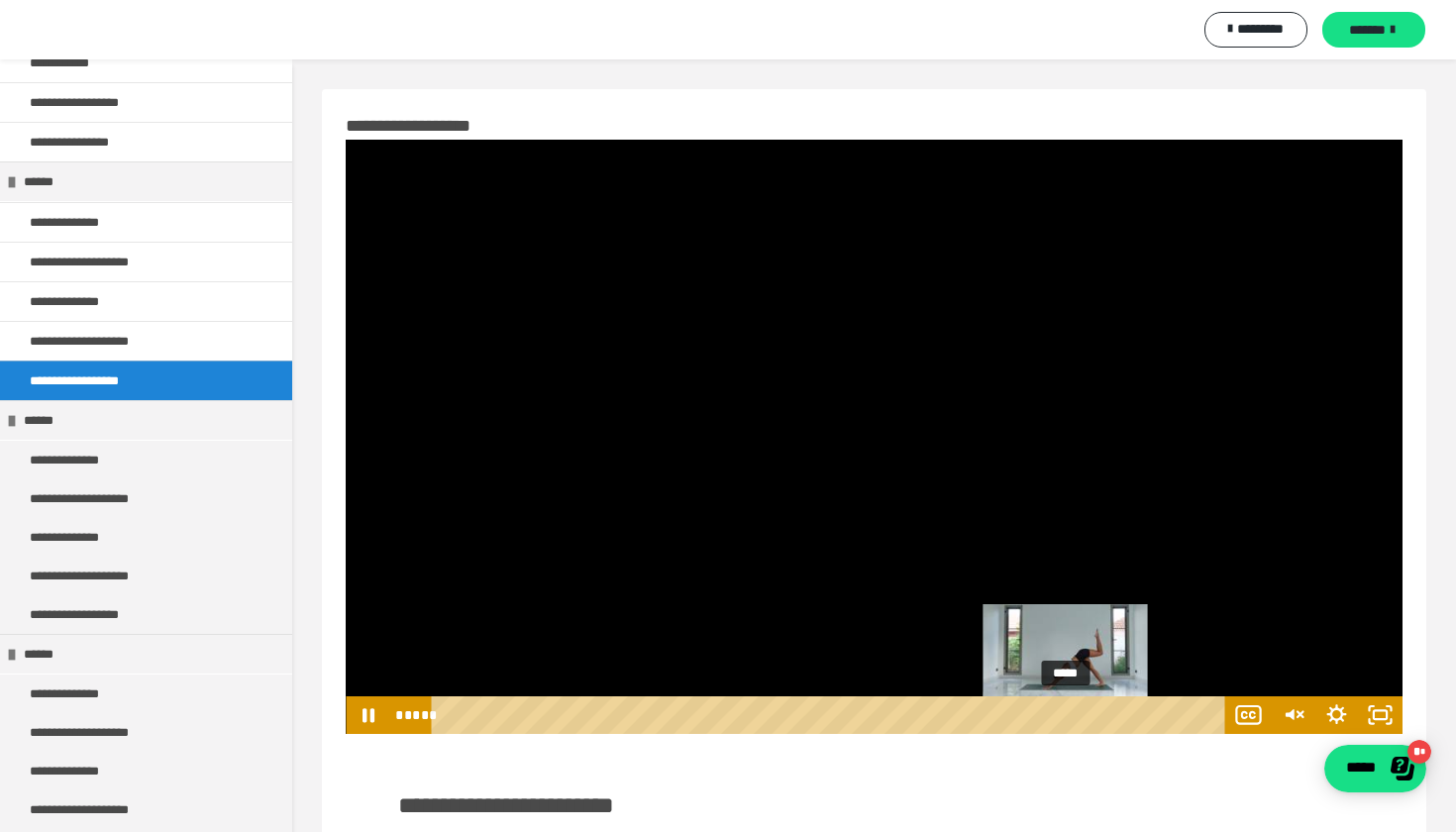 click on "*****" at bounding box center (832, 715) 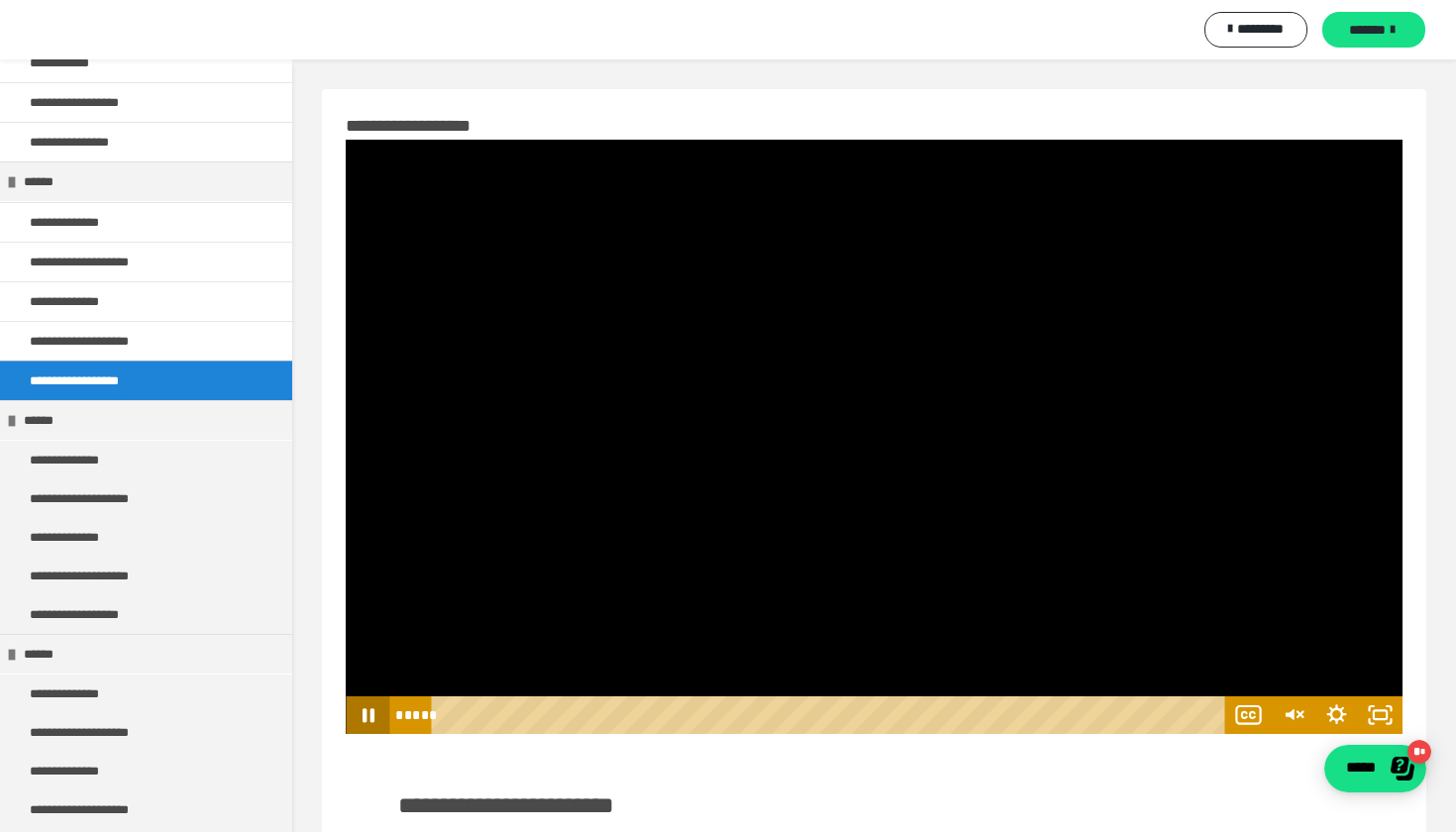 click 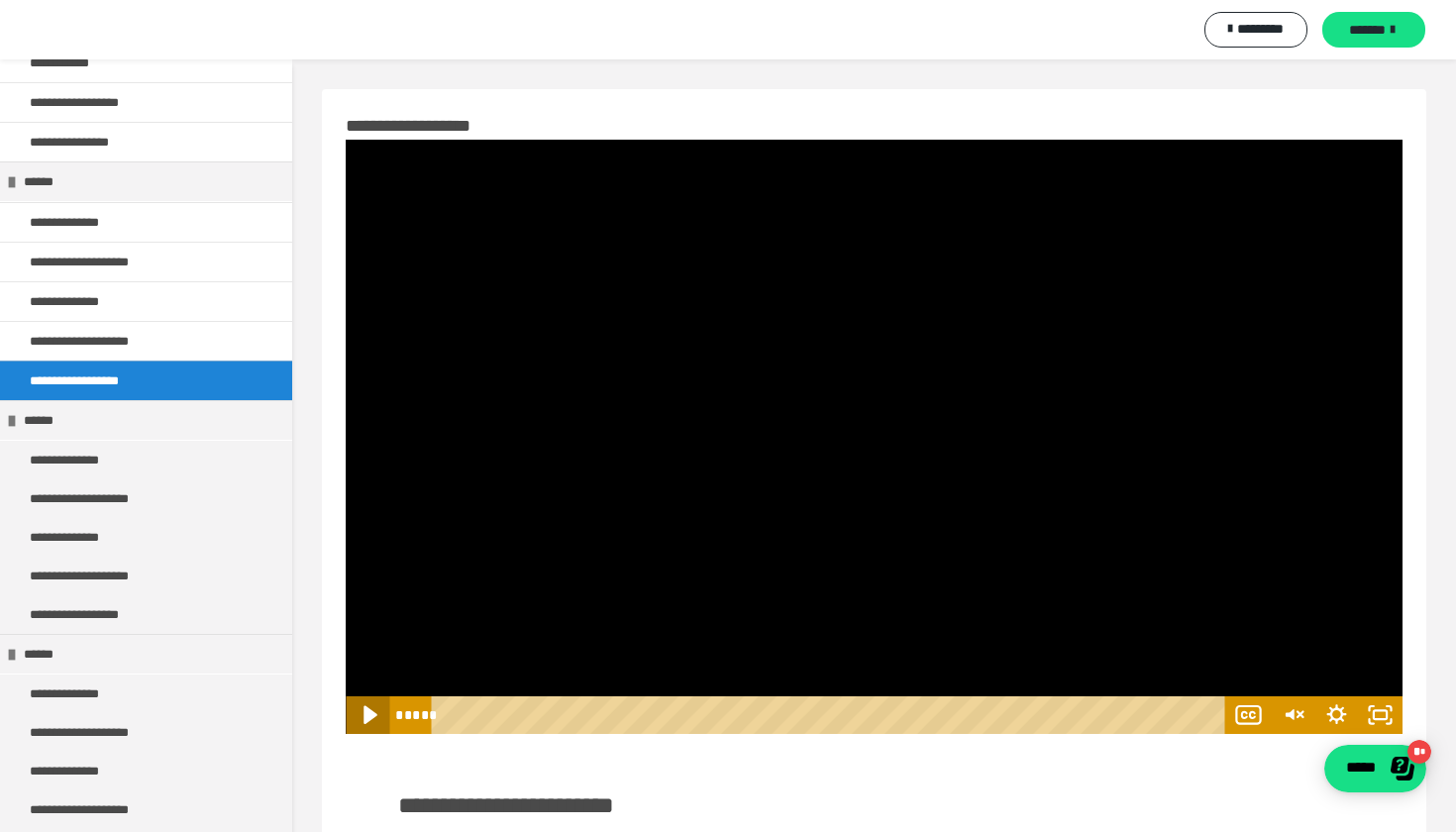 click 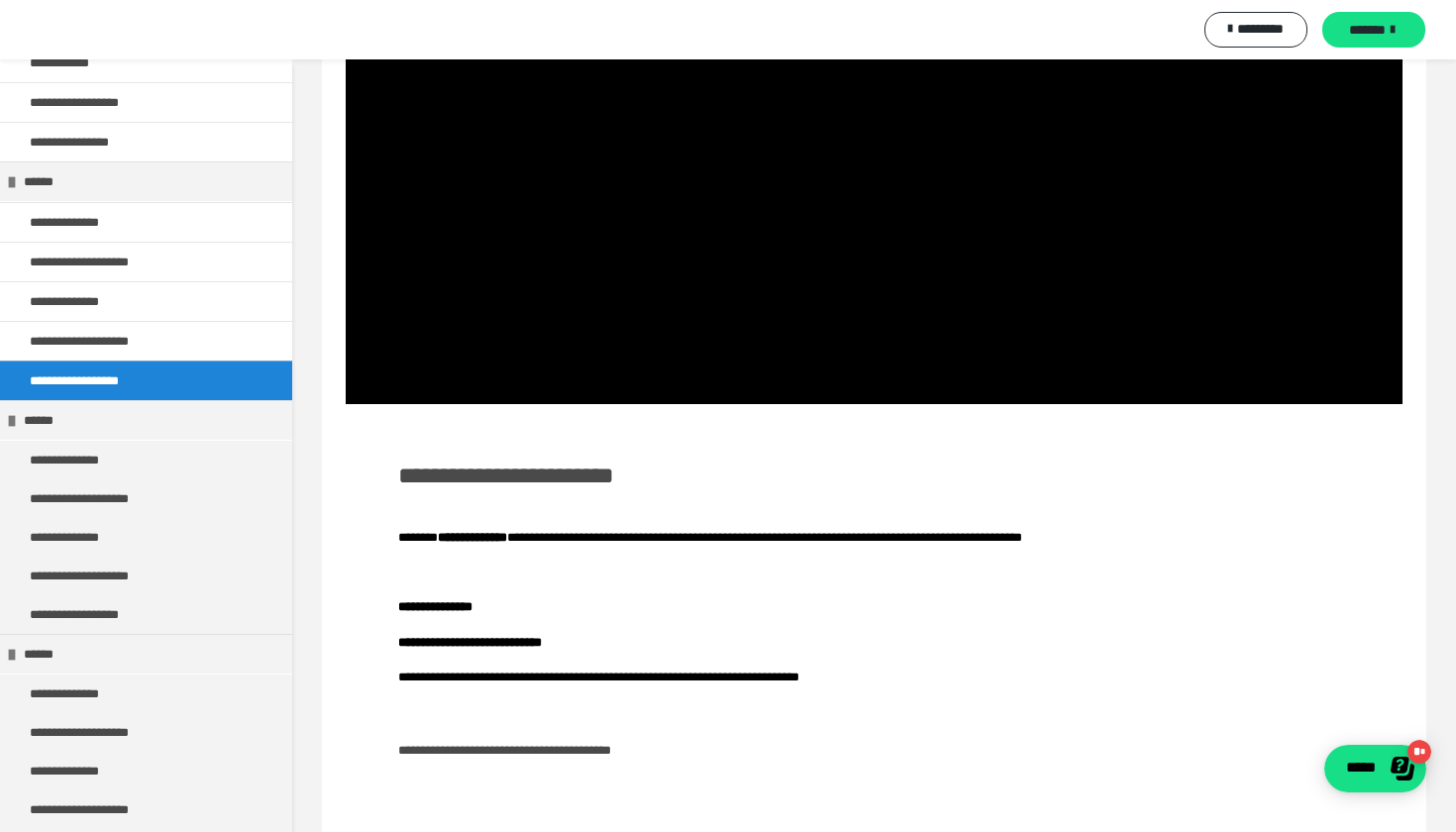 scroll, scrollTop: 323, scrollLeft: 0, axis: vertical 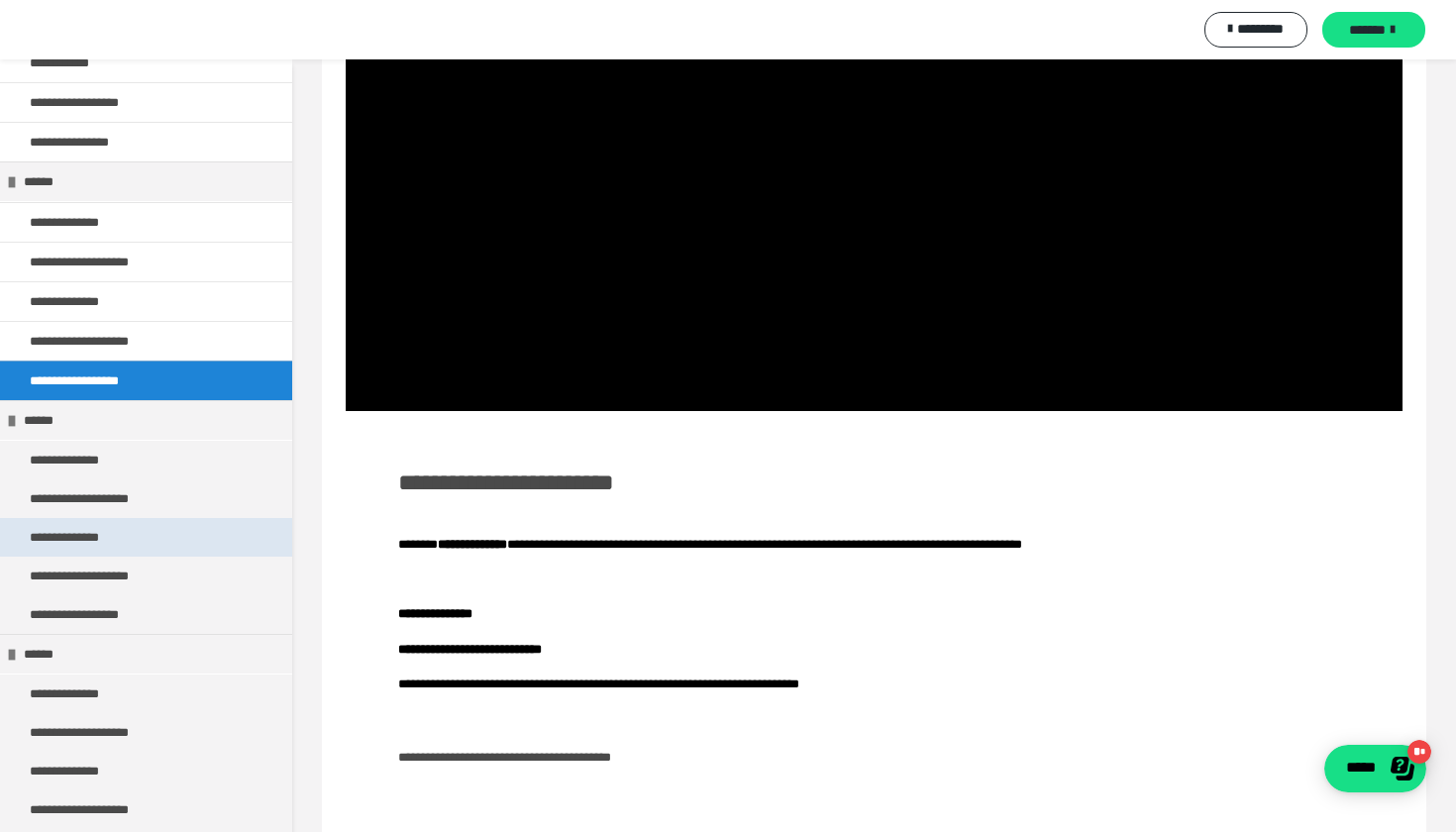 click on "**********" at bounding box center (80, 537) 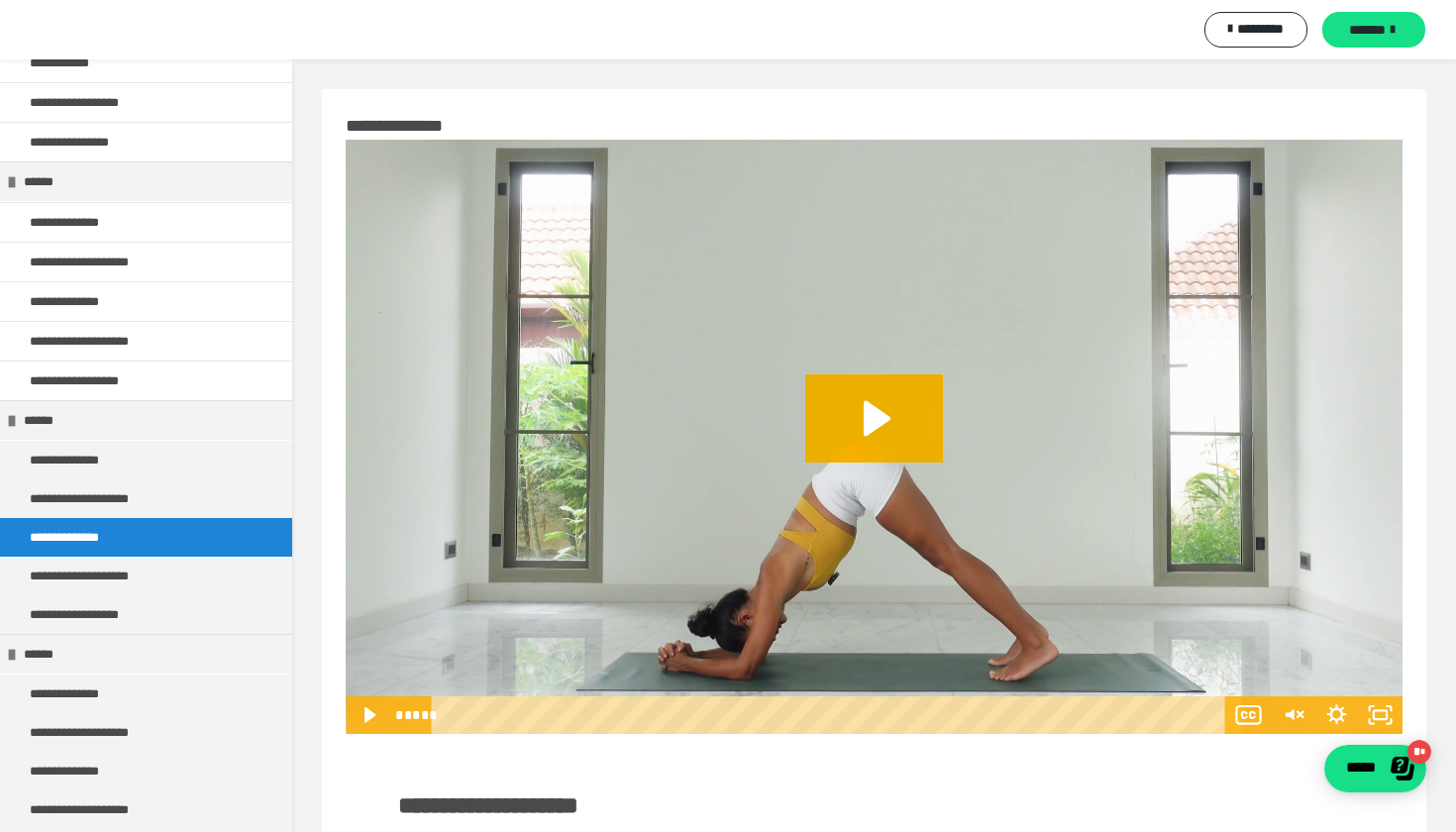 scroll, scrollTop: 218, scrollLeft: 0, axis: vertical 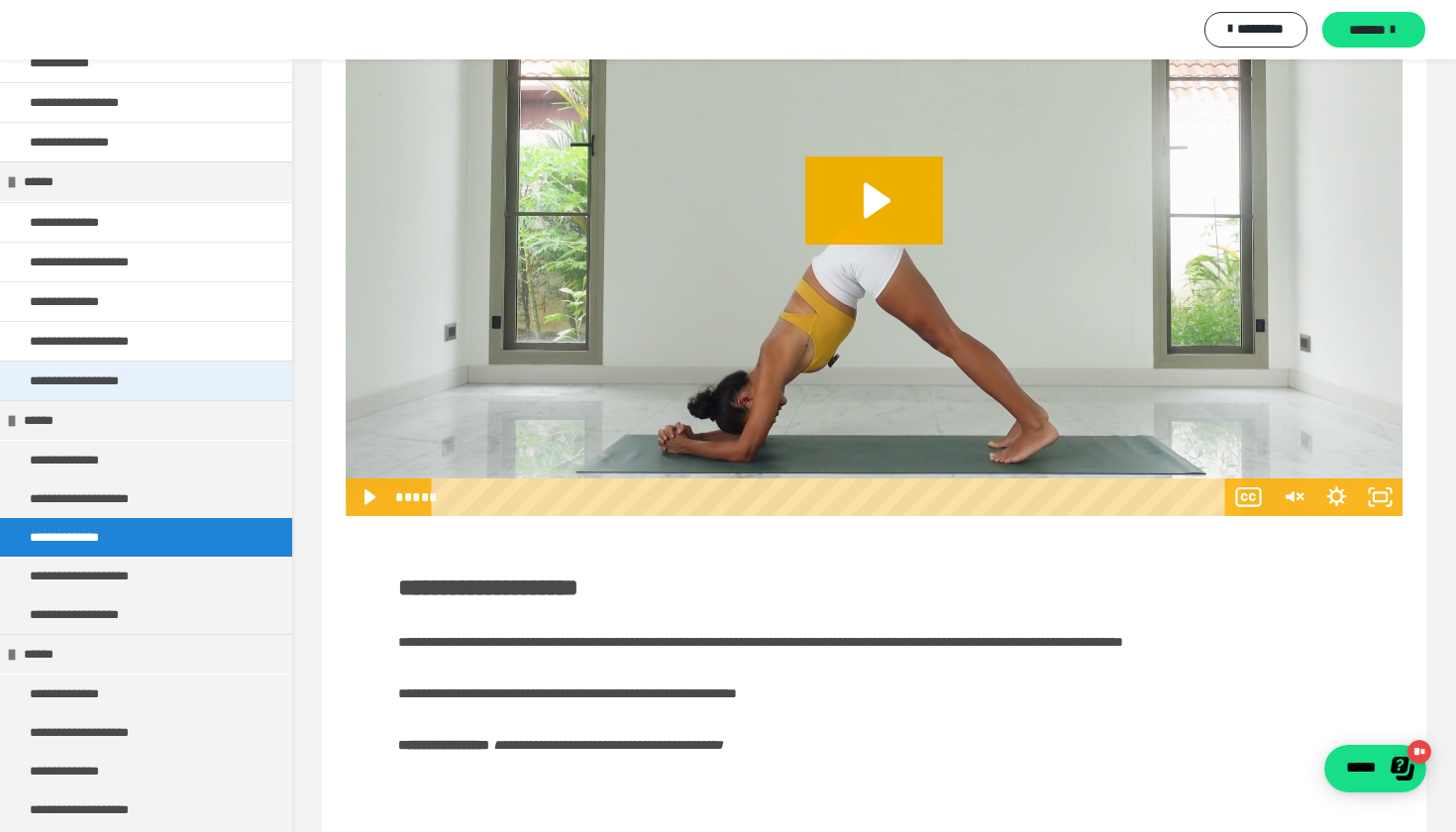click on "**********" at bounding box center [92, 380] 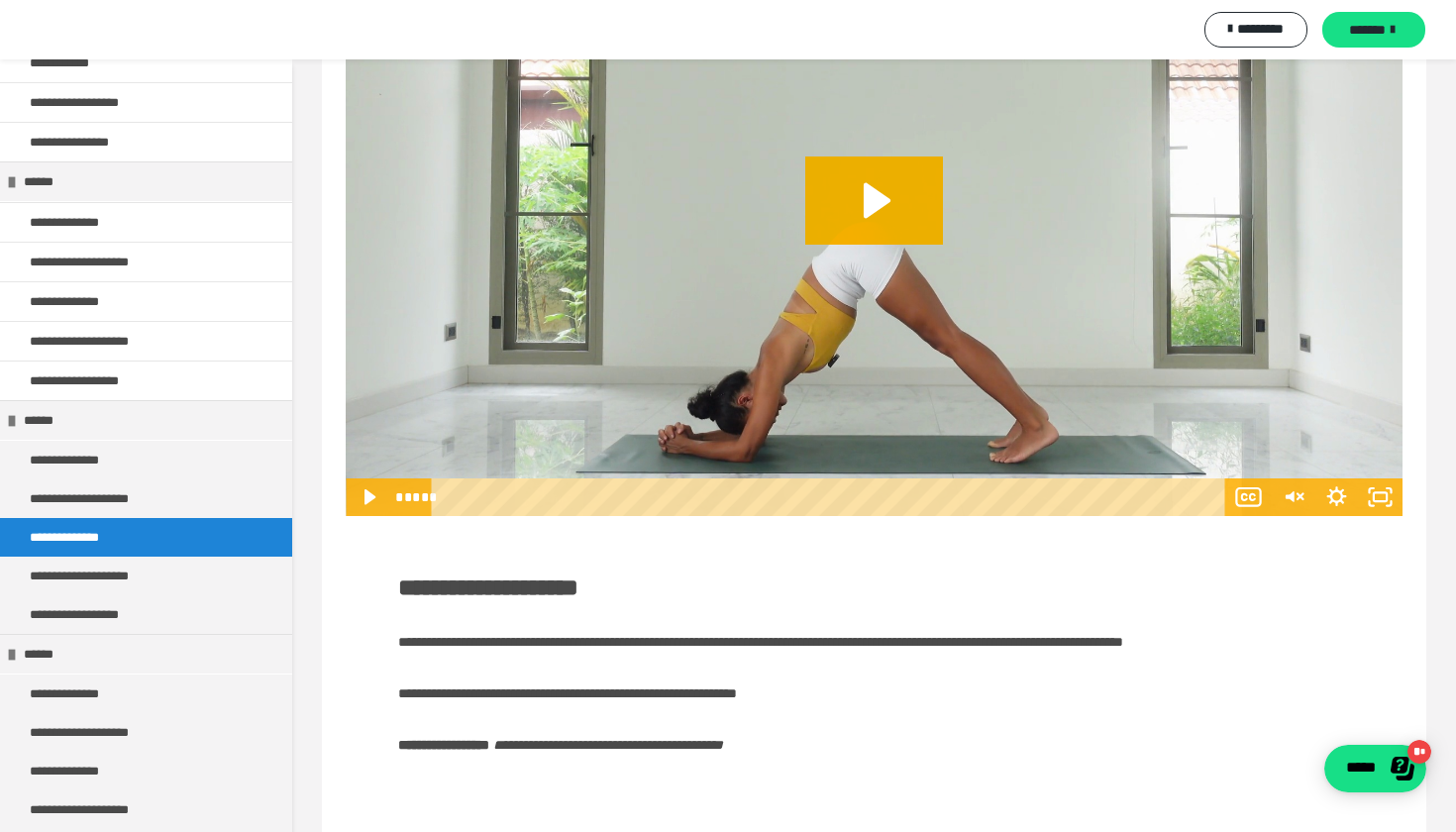 scroll, scrollTop: 0, scrollLeft: 0, axis: both 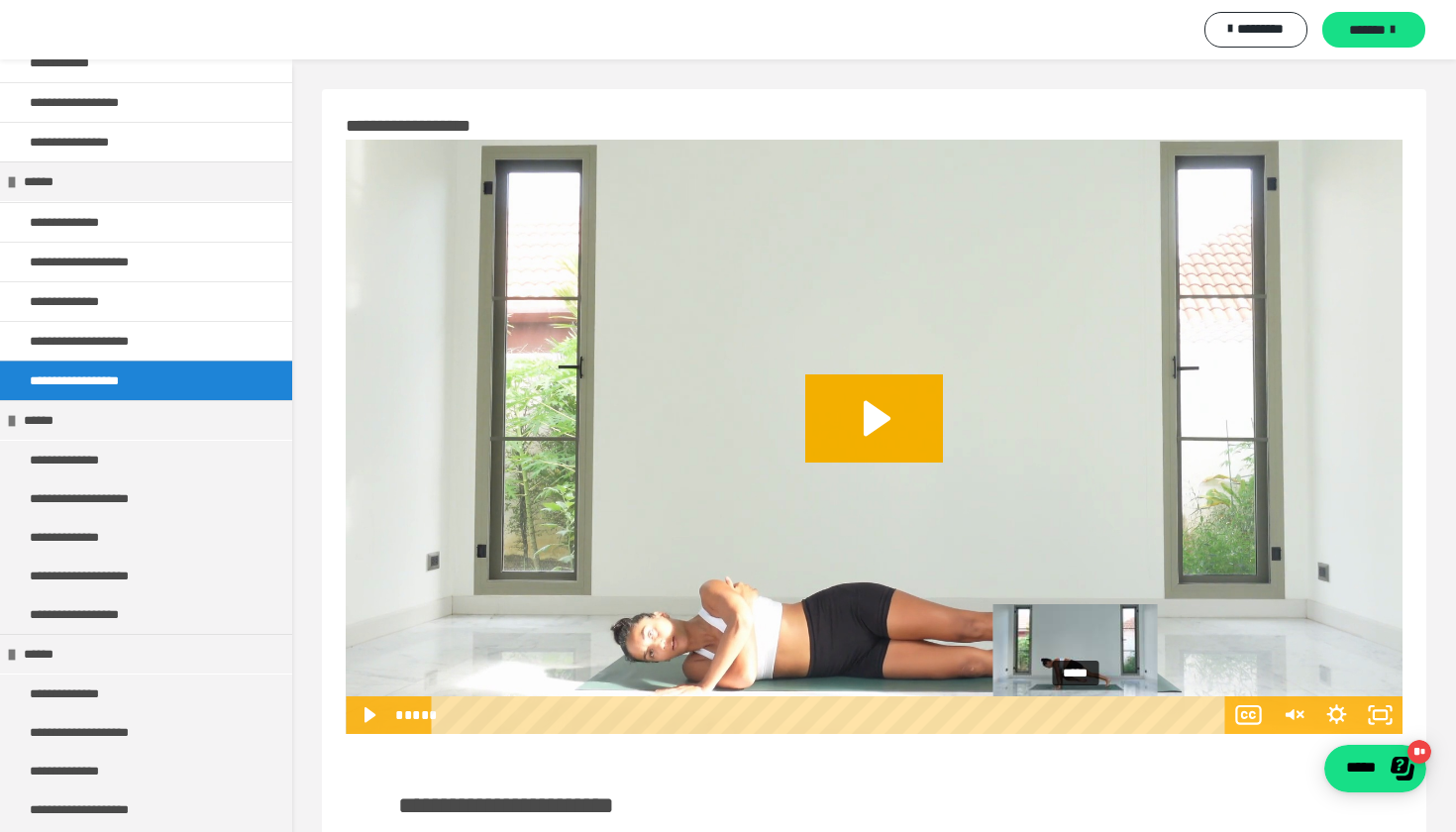 click at bounding box center (1076, 715) 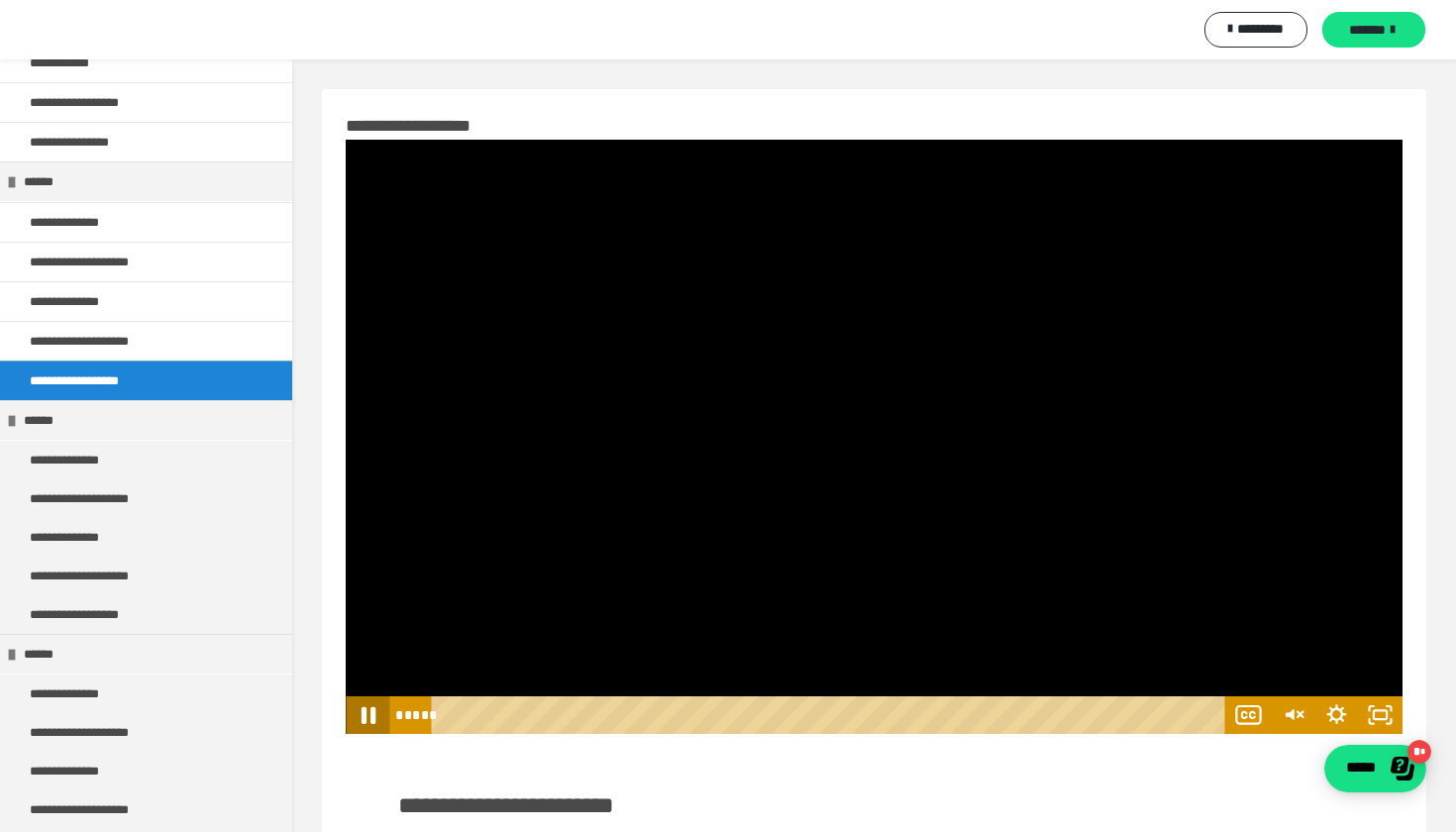 click 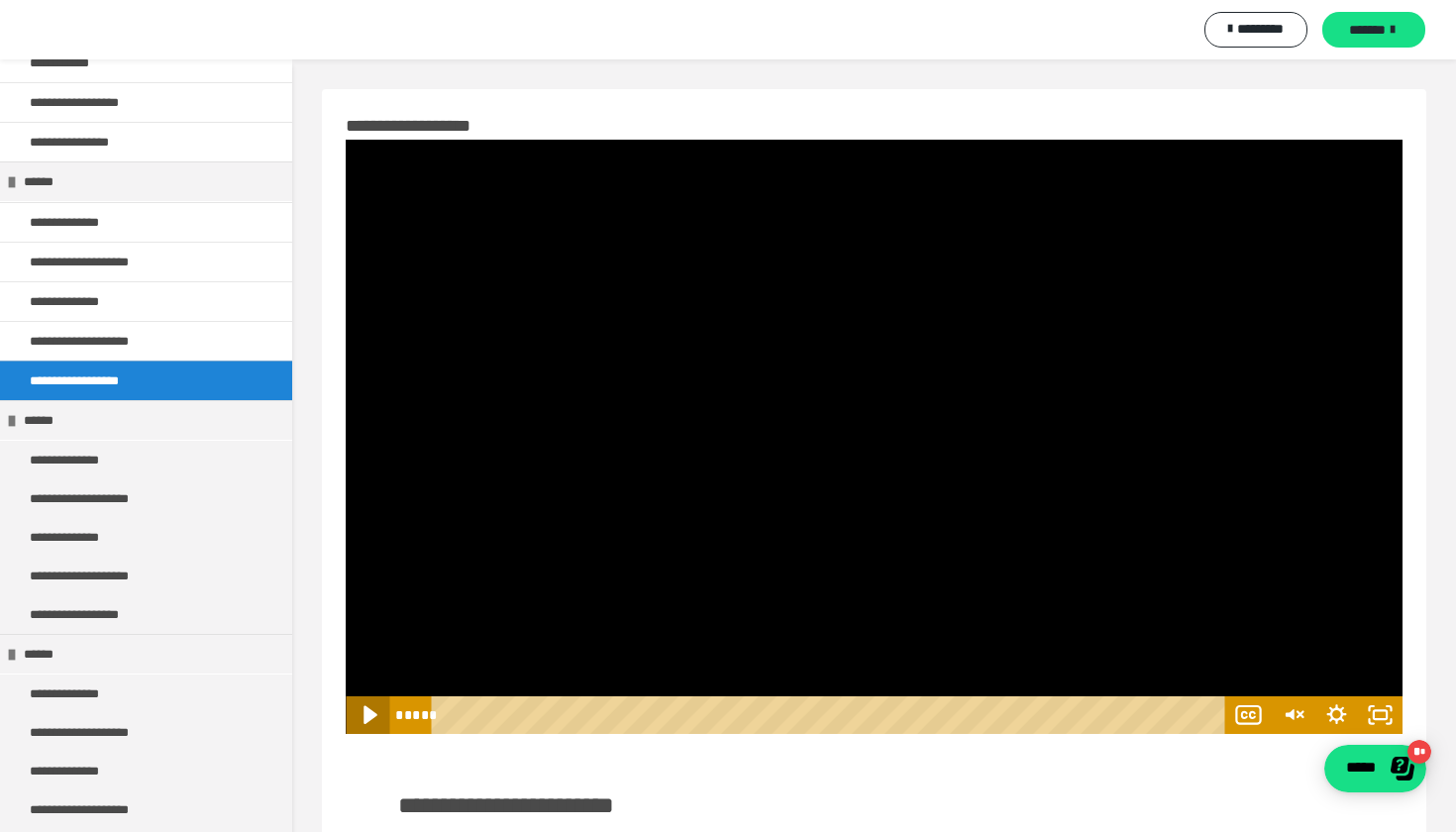 click 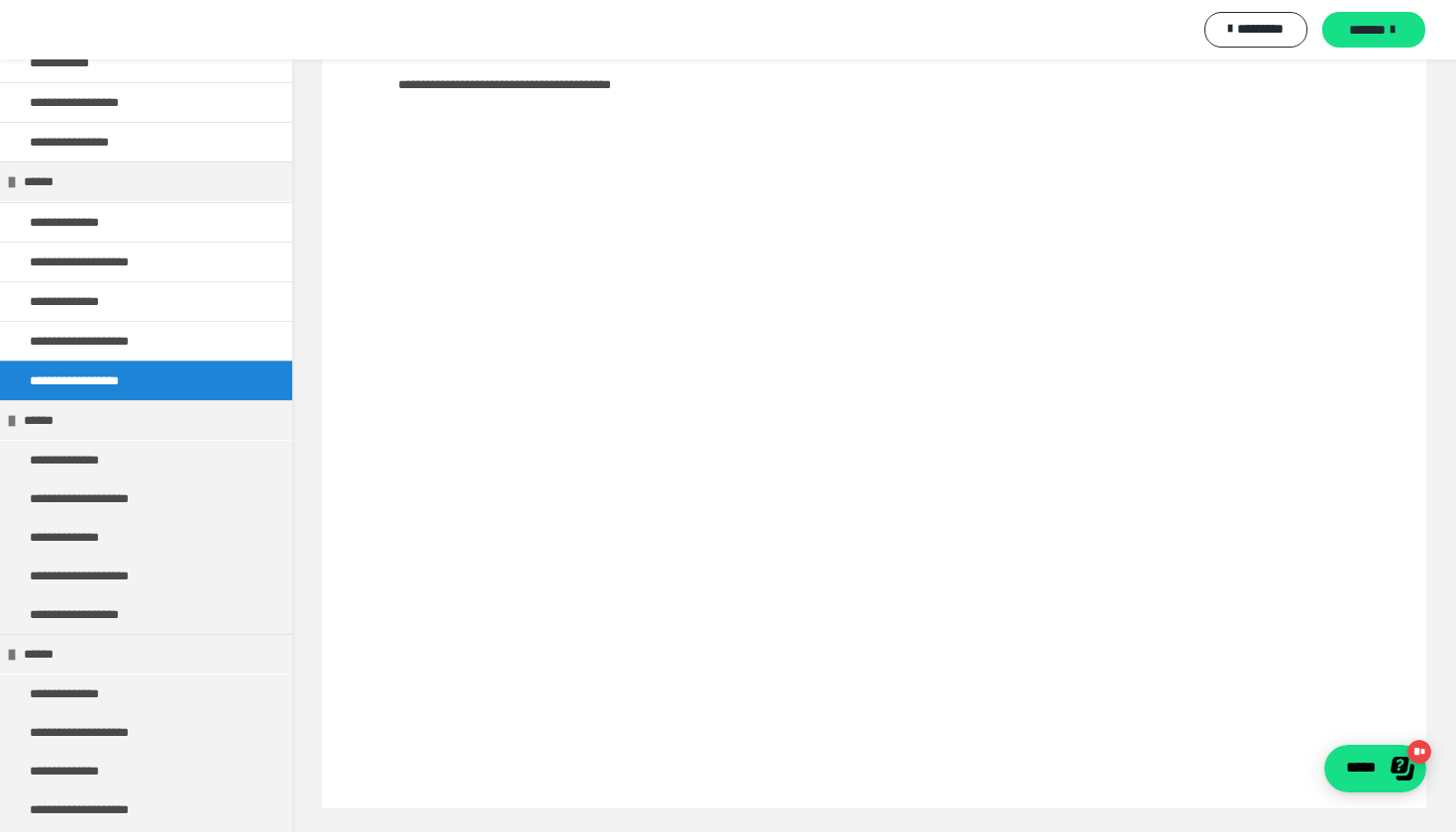 scroll, scrollTop: 998, scrollLeft: 0, axis: vertical 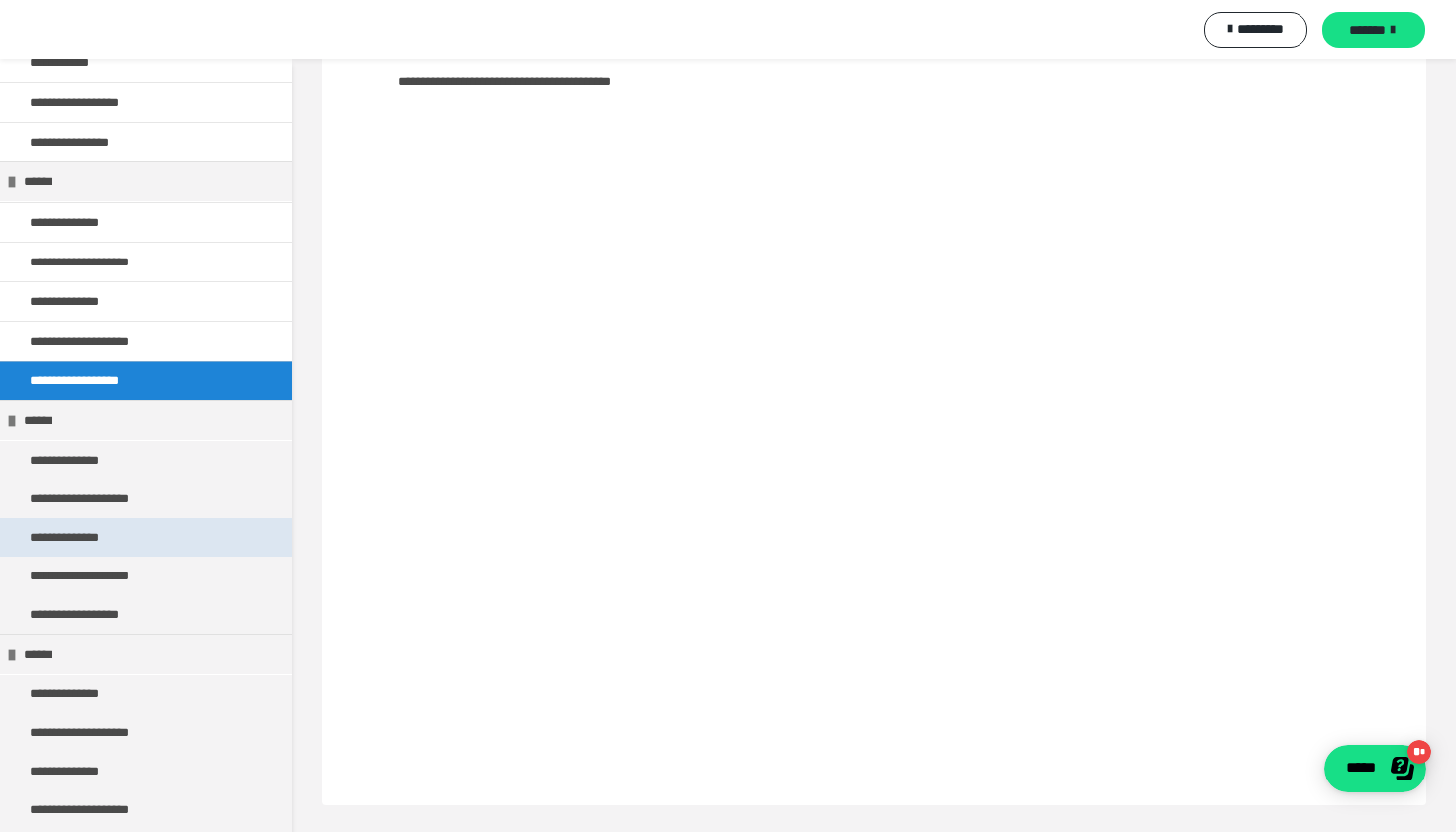 click on "**********" at bounding box center [80, 537] 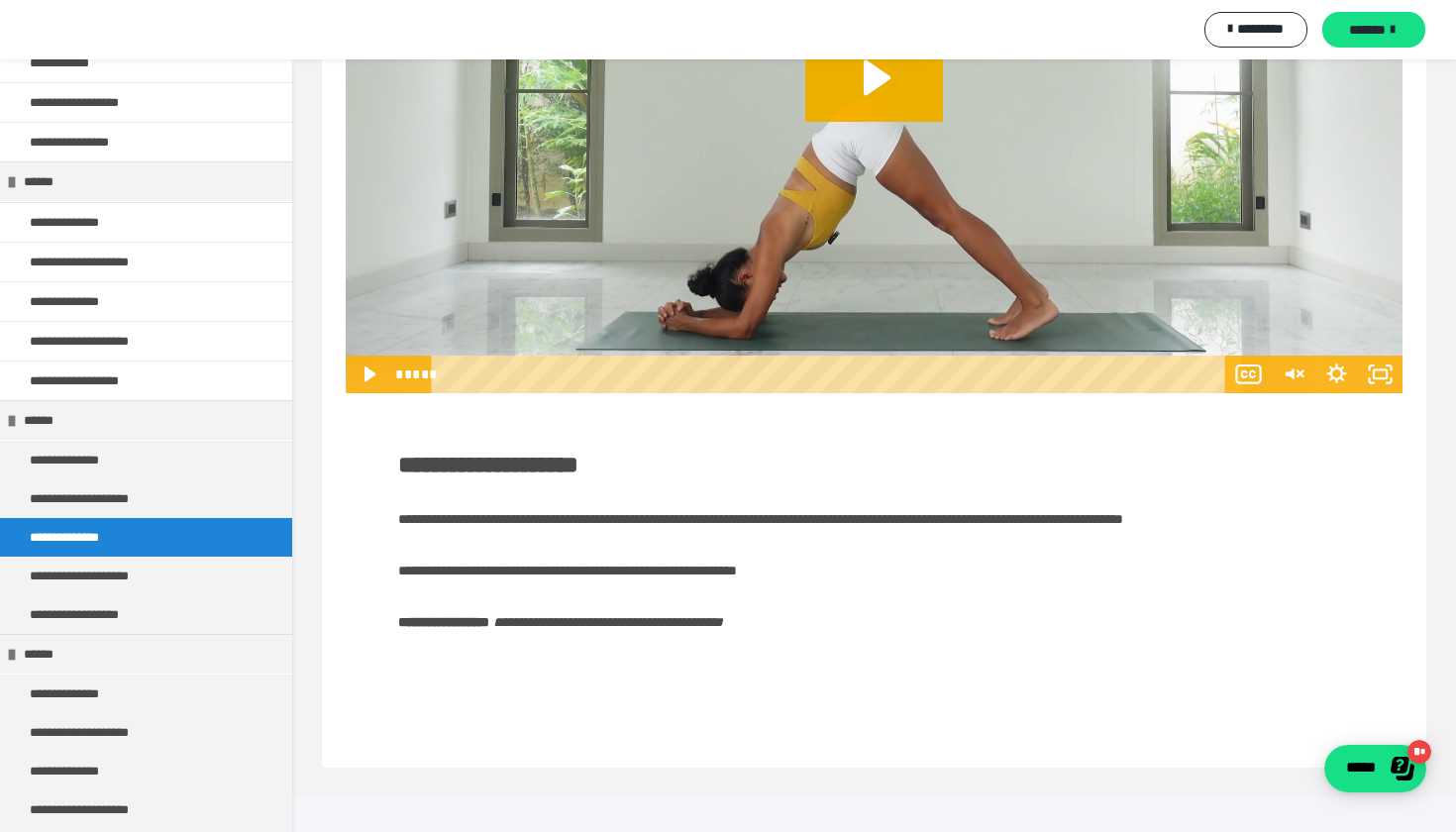 scroll, scrollTop: 341, scrollLeft: 0, axis: vertical 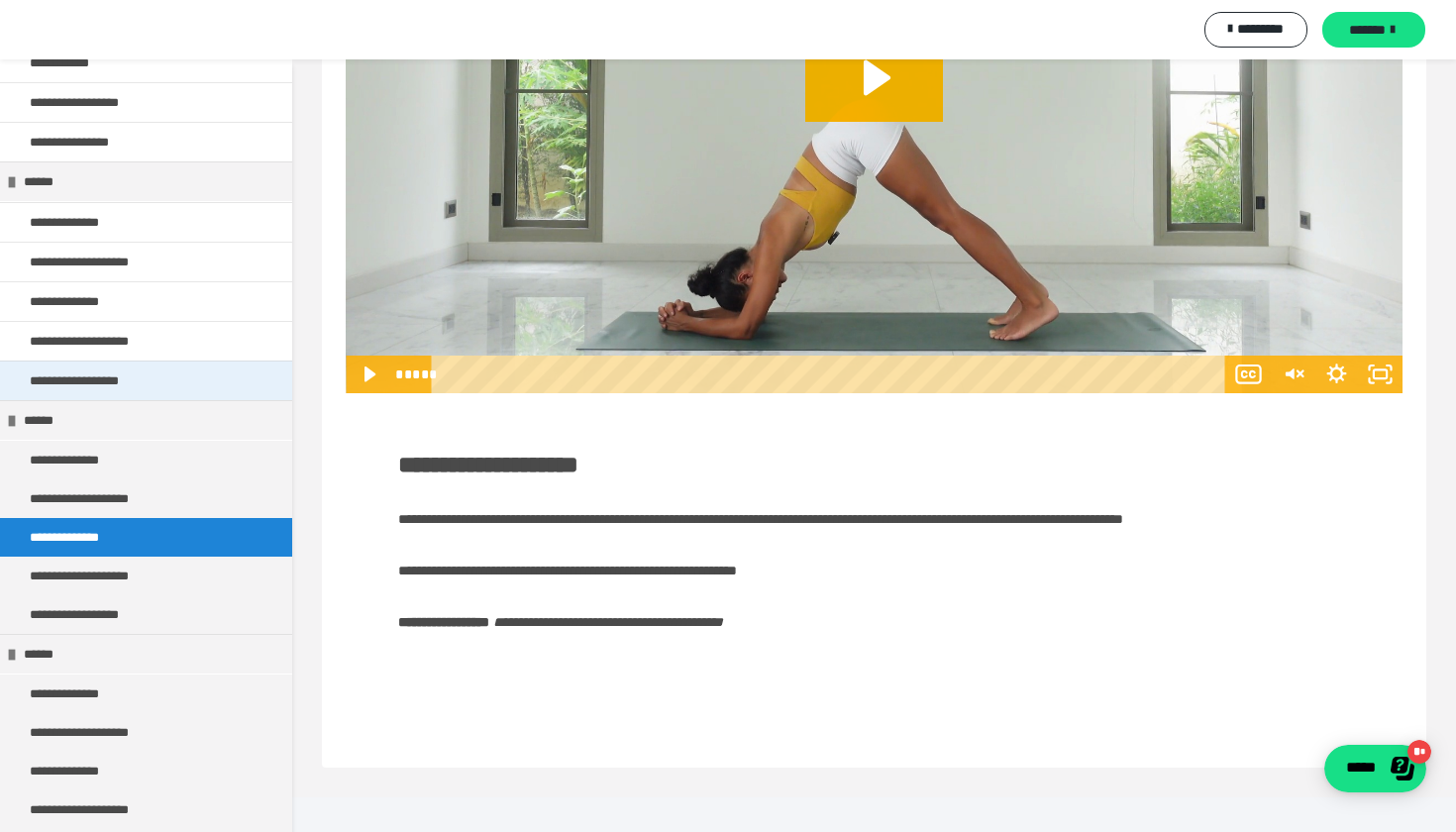 click on "**********" at bounding box center (92, 380) 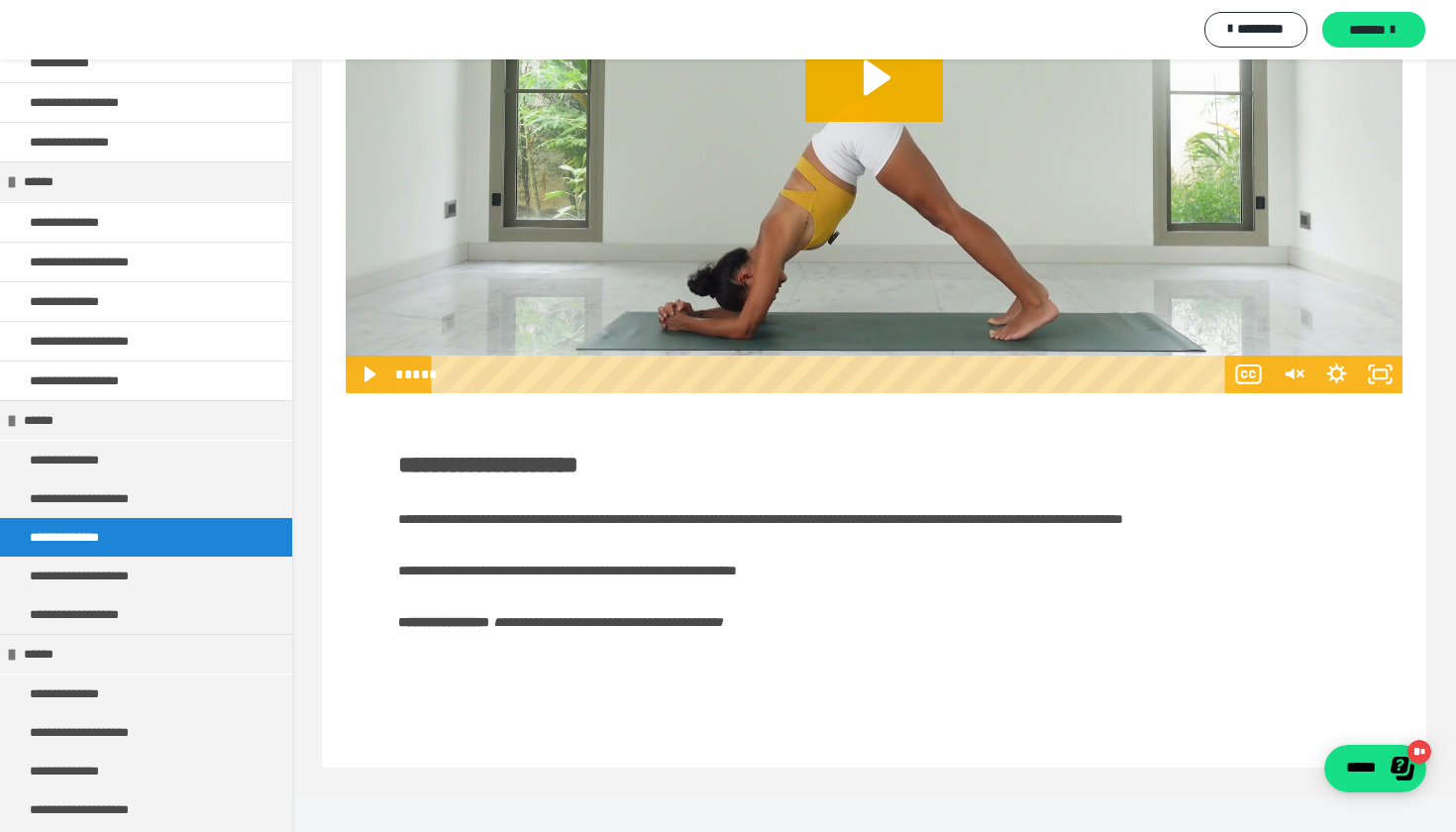 scroll, scrollTop: 0, scrollLeft: 0, axis: both 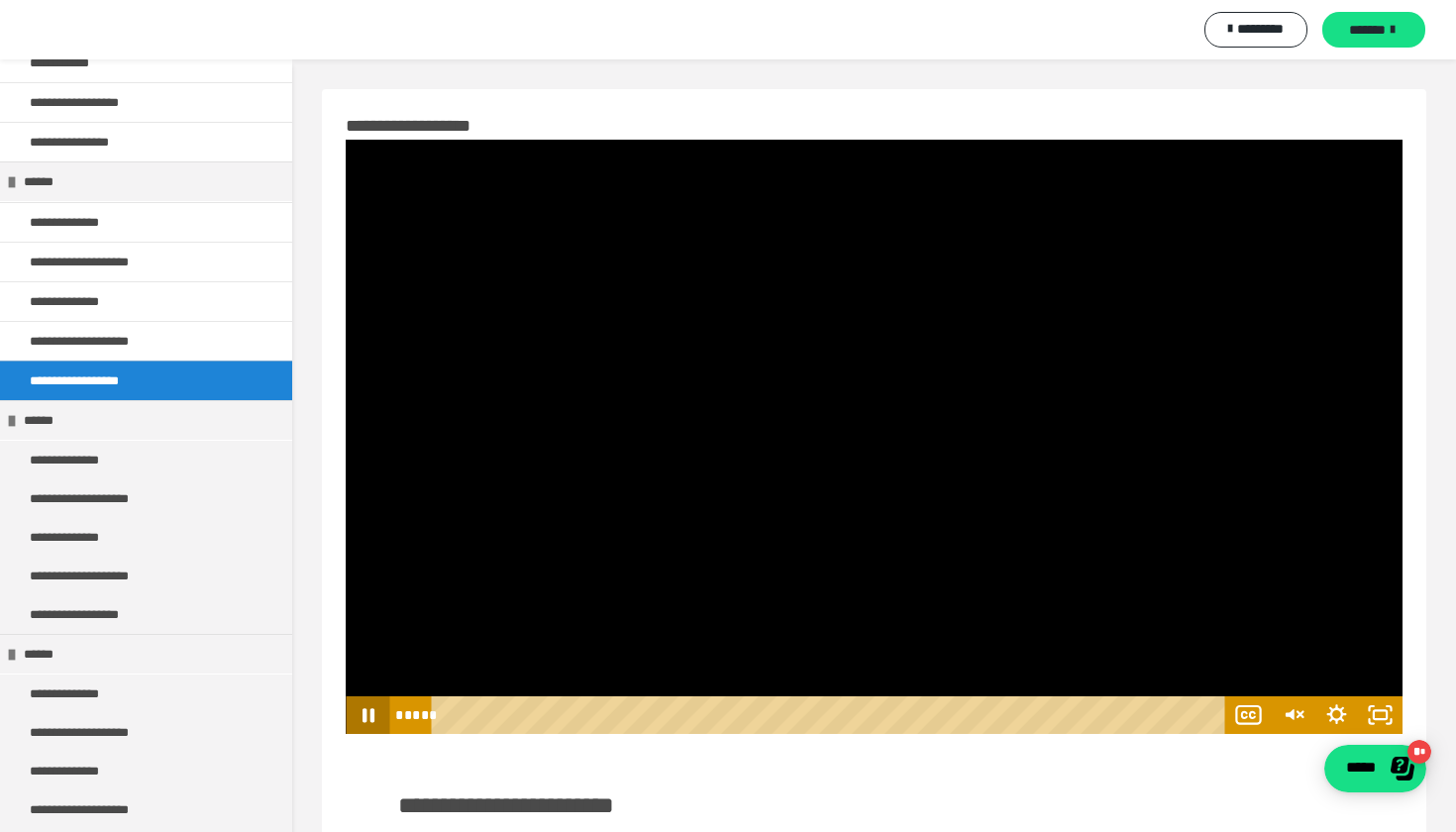 click 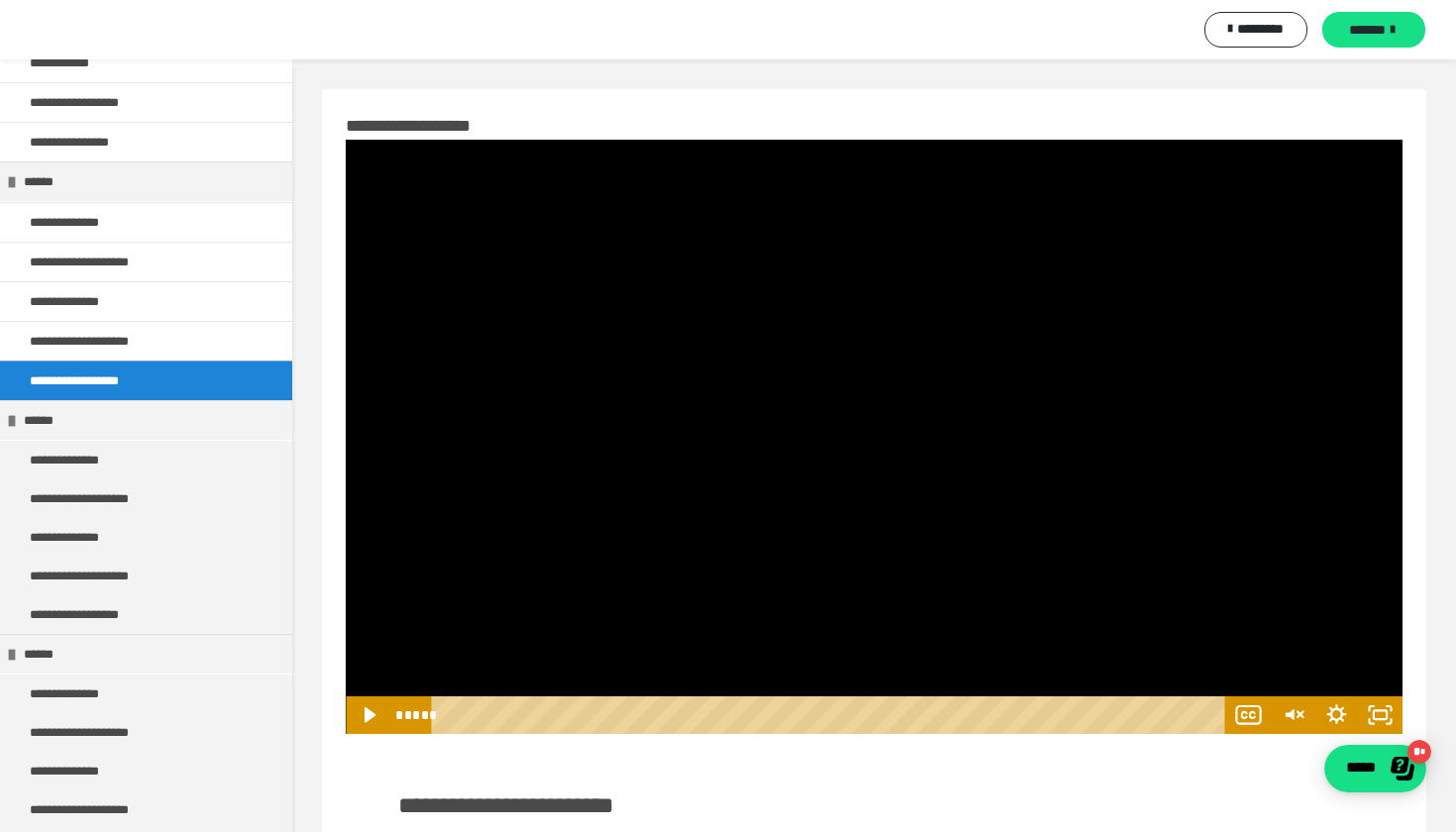click at bounding box center (874, 437) 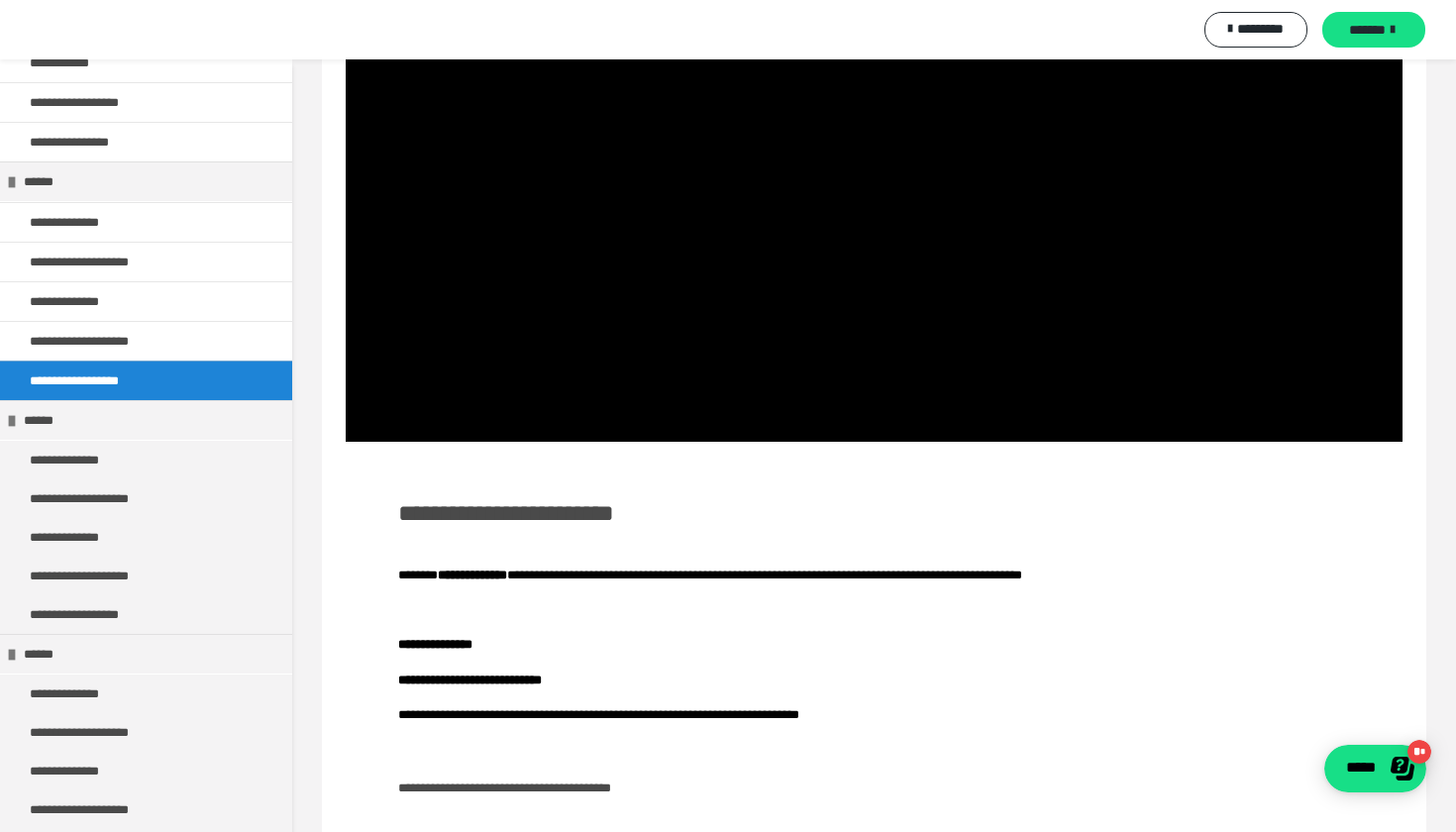 scroll, scrollTop: 294, scrollLeft: 0, axis: vertical 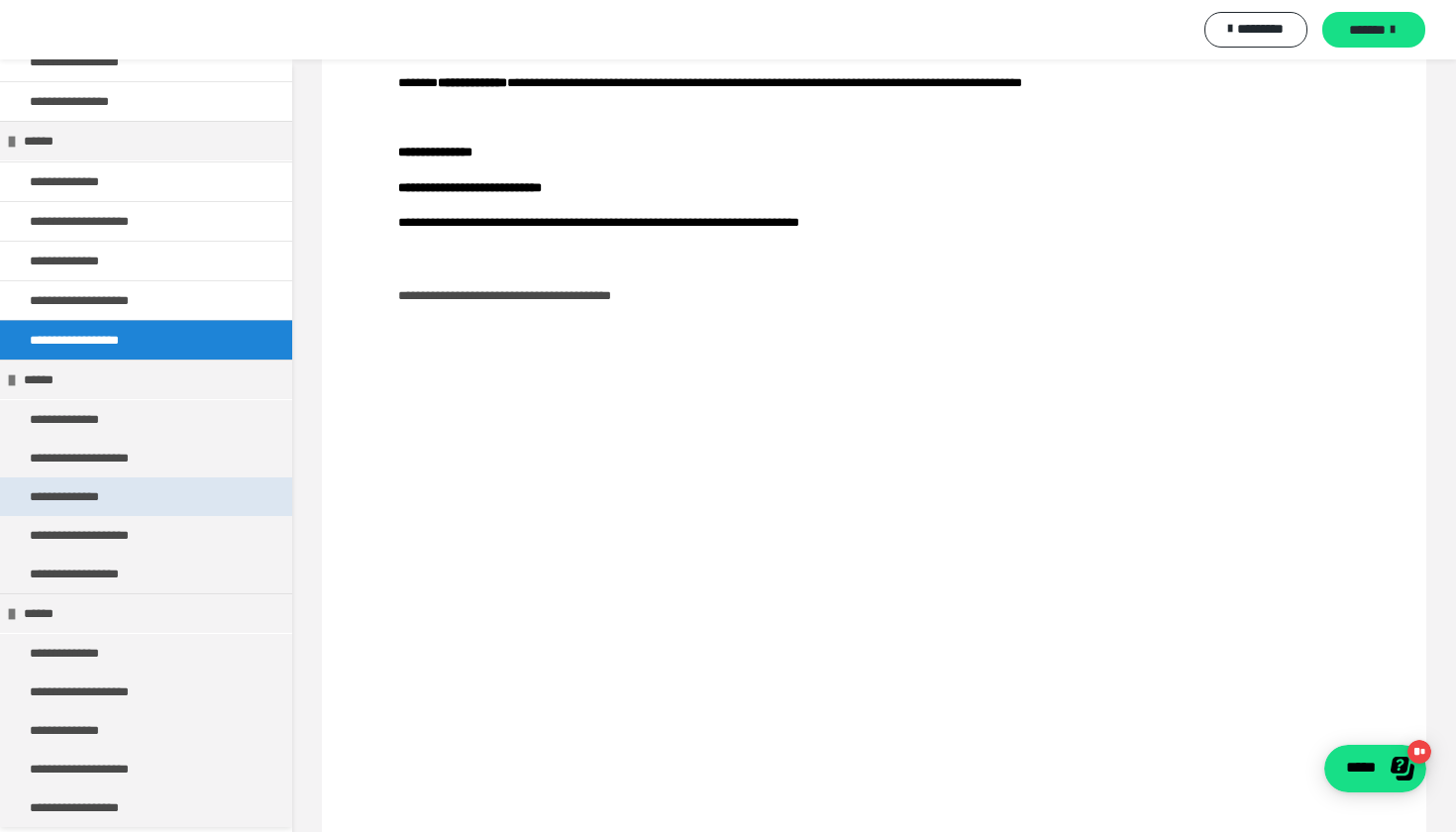 click on "**********" at bounding box center (146, 496) 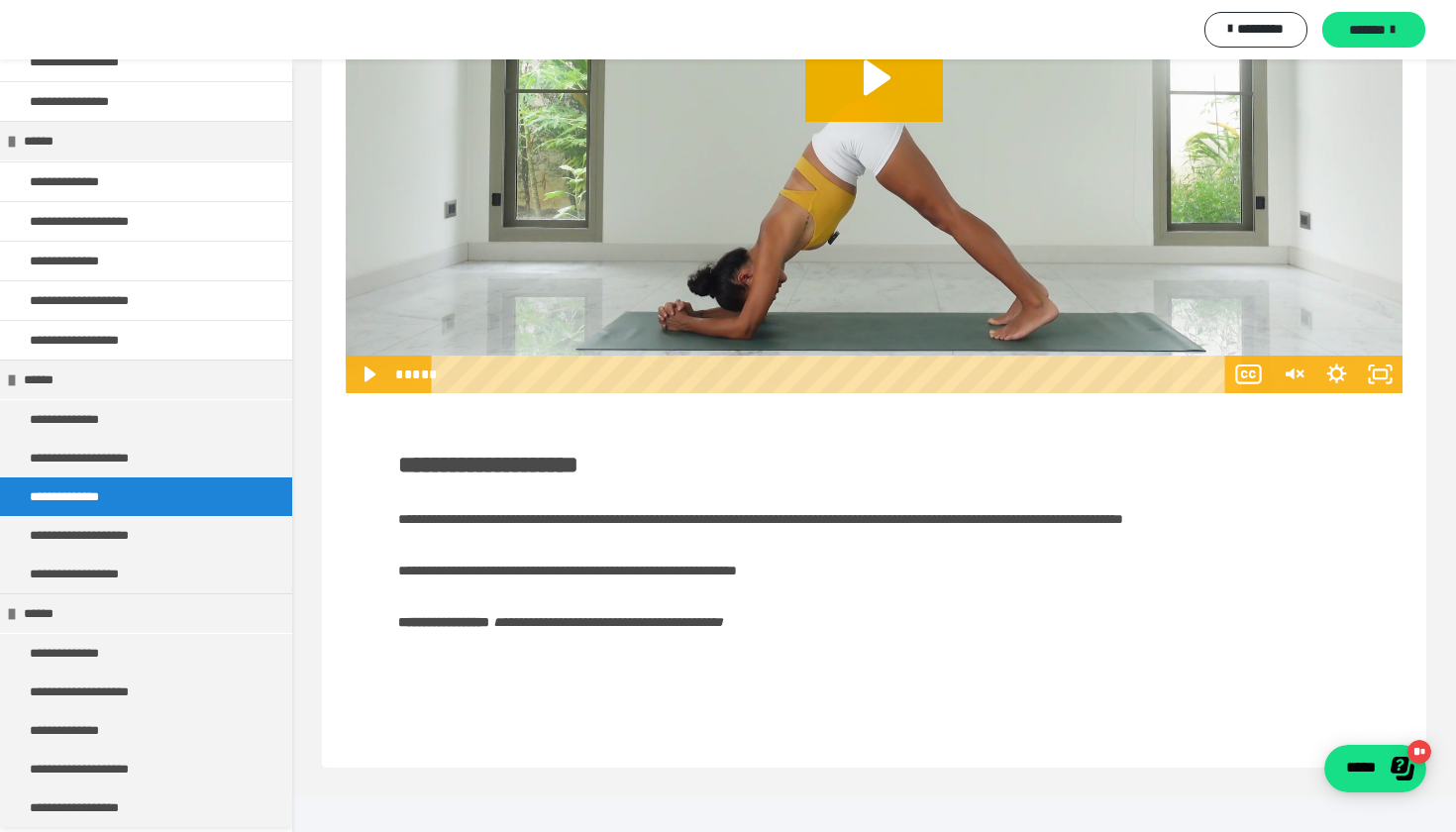 scroll, scrollTop: 341, scrollLeft: 0, axis: vertical 